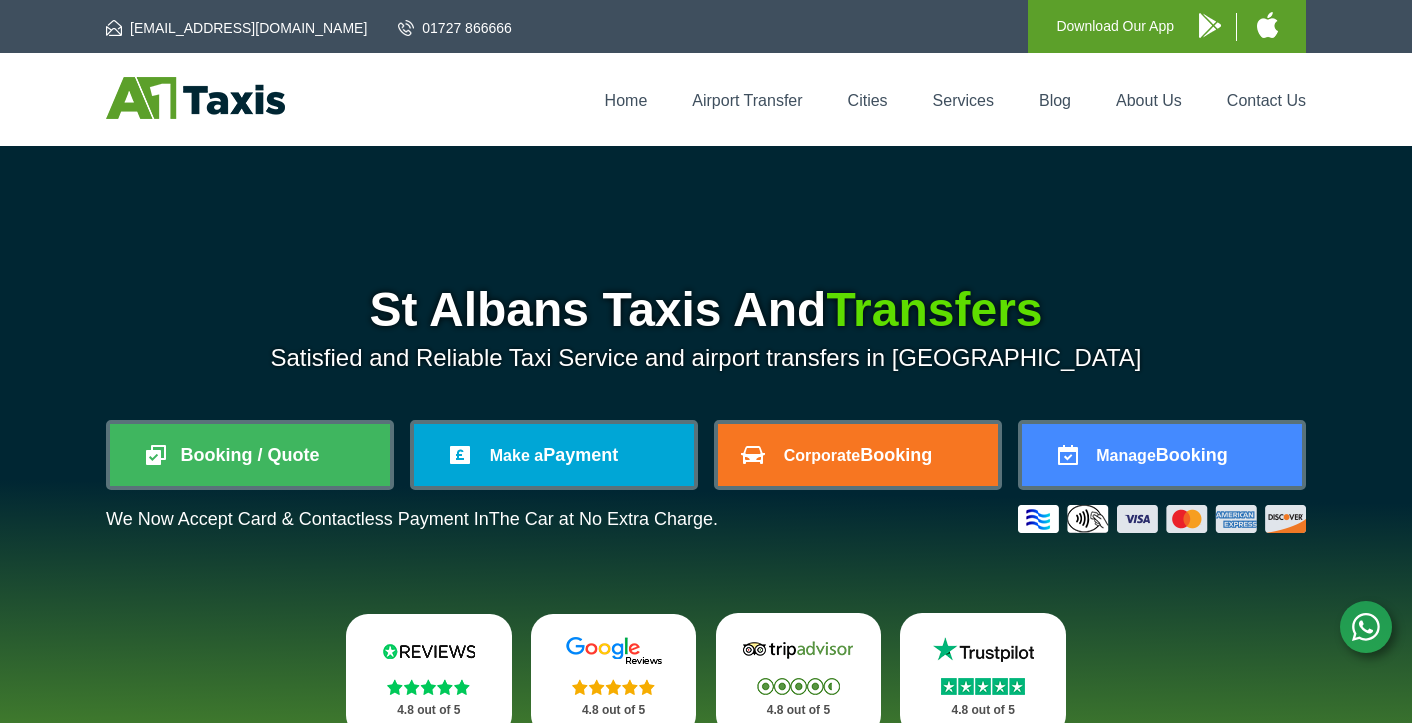 scroll, scrollTop: 0, scrollLeft: 0, axis: both 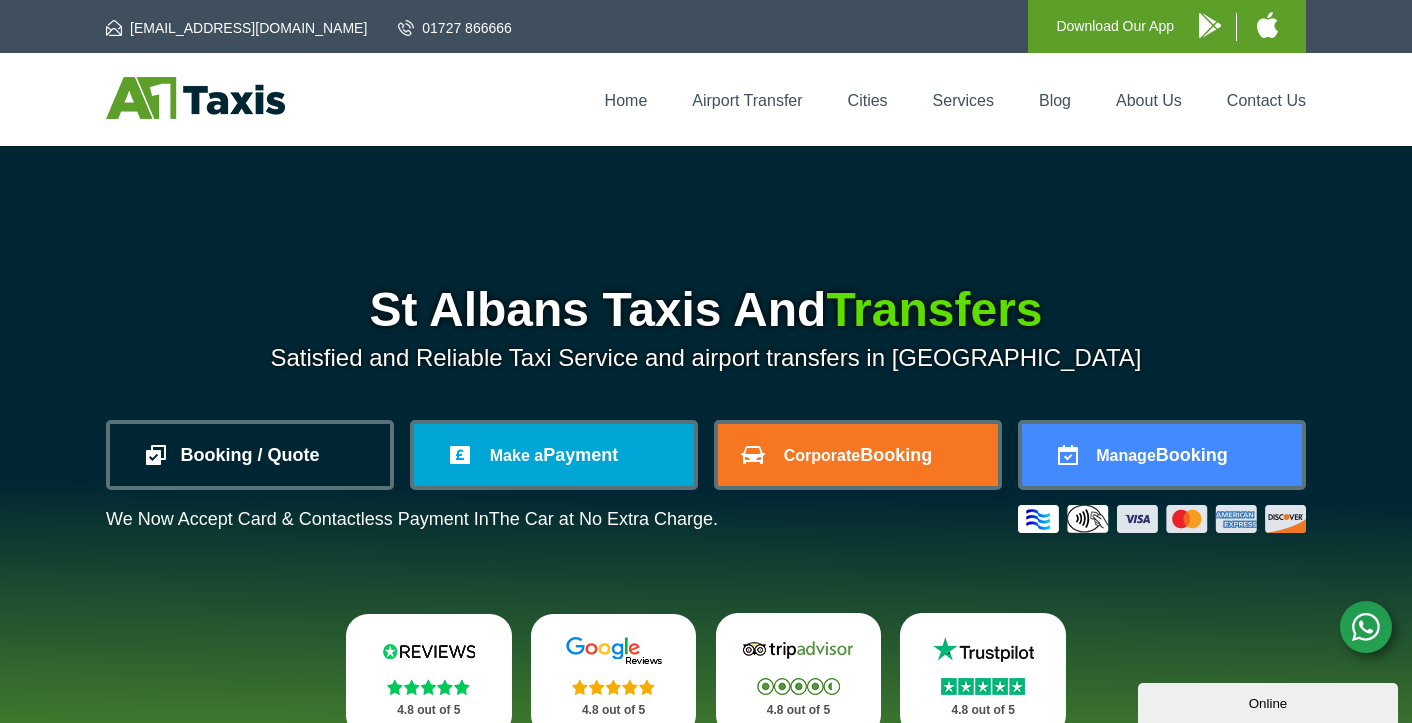 click on "Booking / Quote" at bounding box center (250, 455) 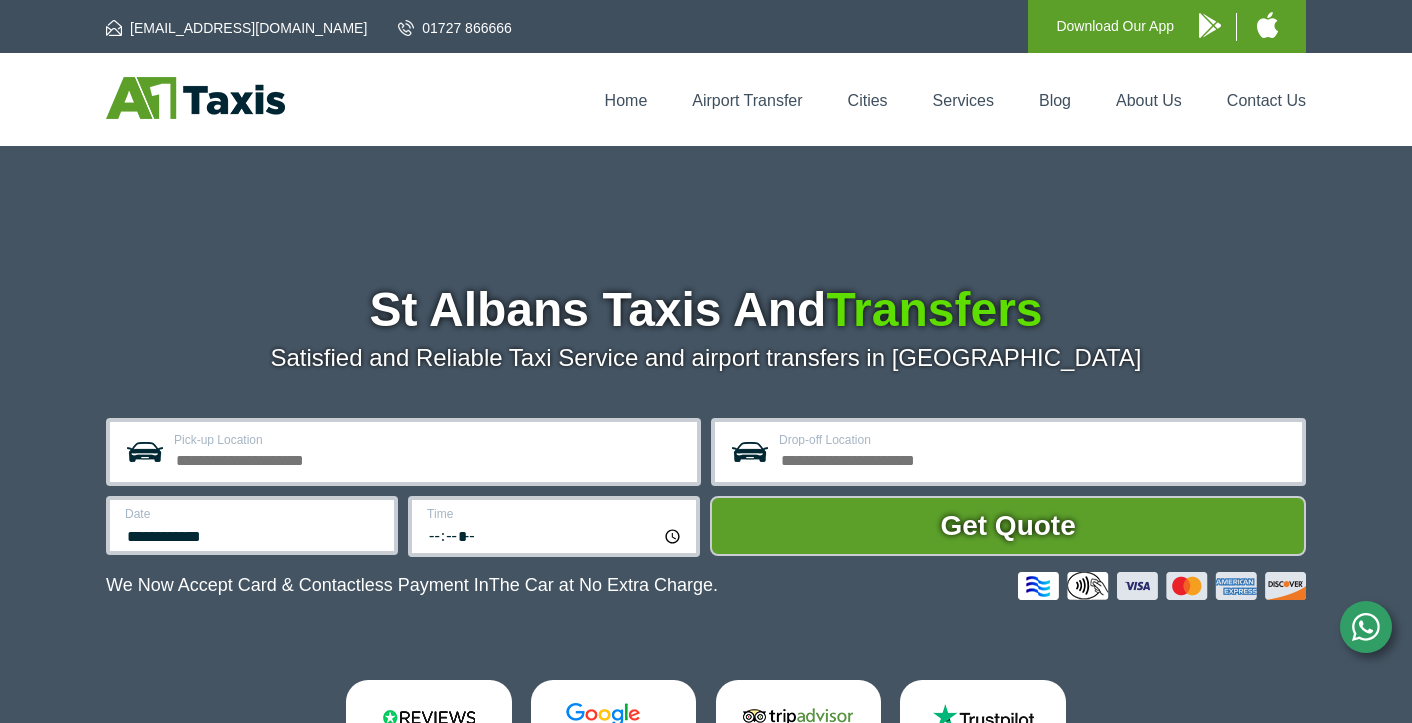 scroll, scrollTop: 0, scrollLeft: 0, axis: both 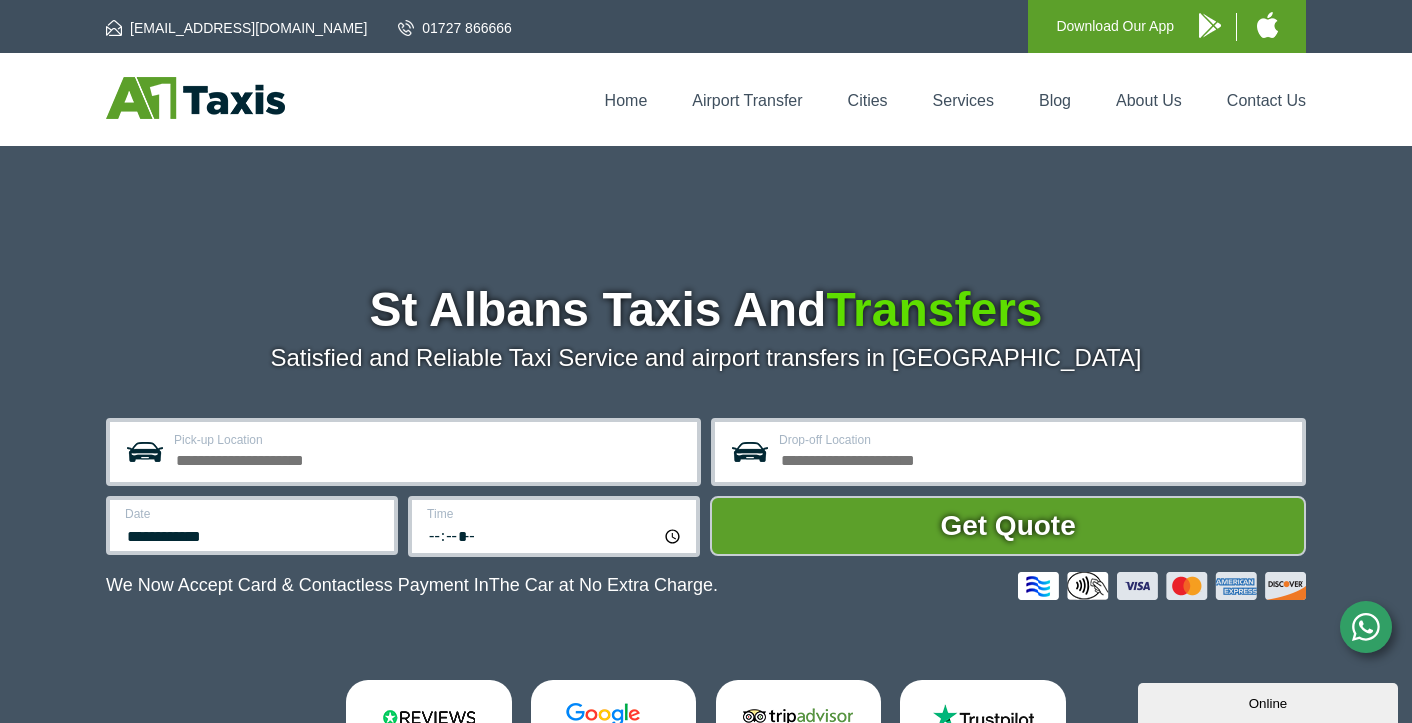 click on "Pick-up Location" at bounding box center (429, 458) 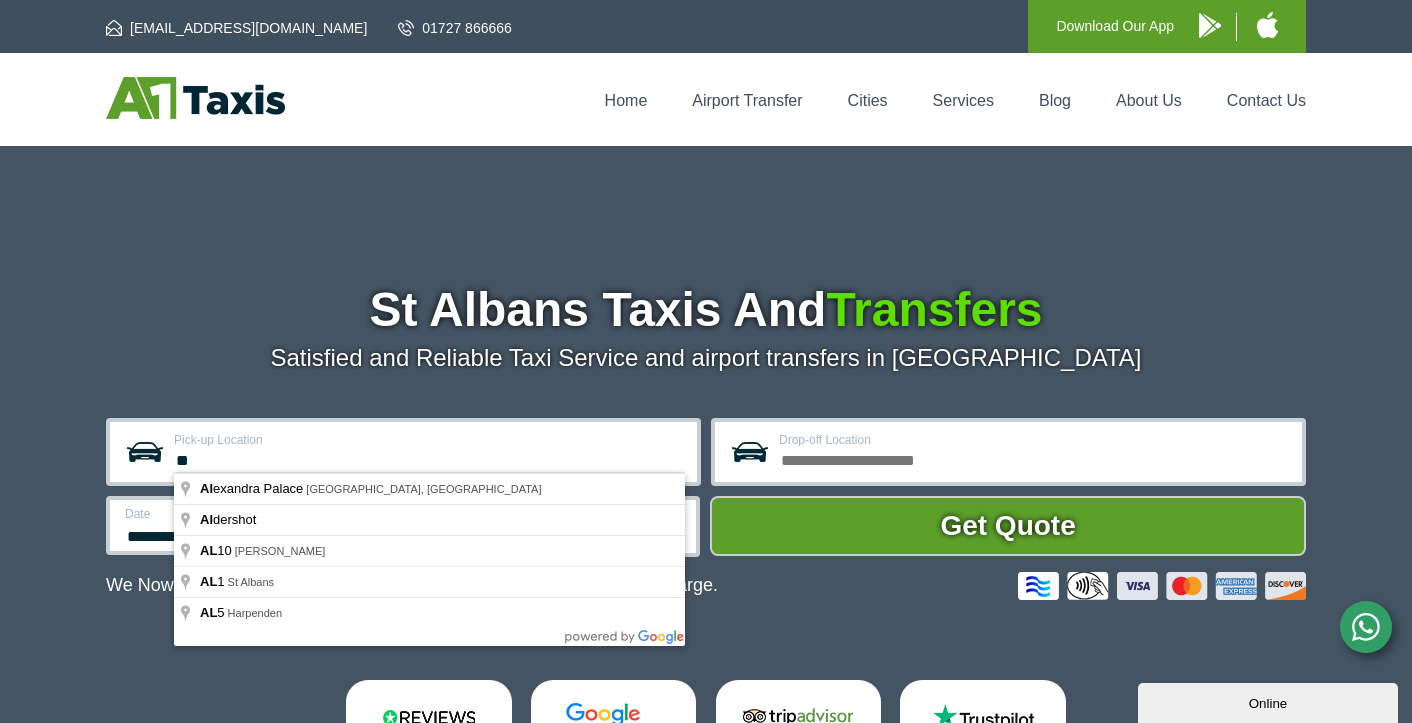type on "*" 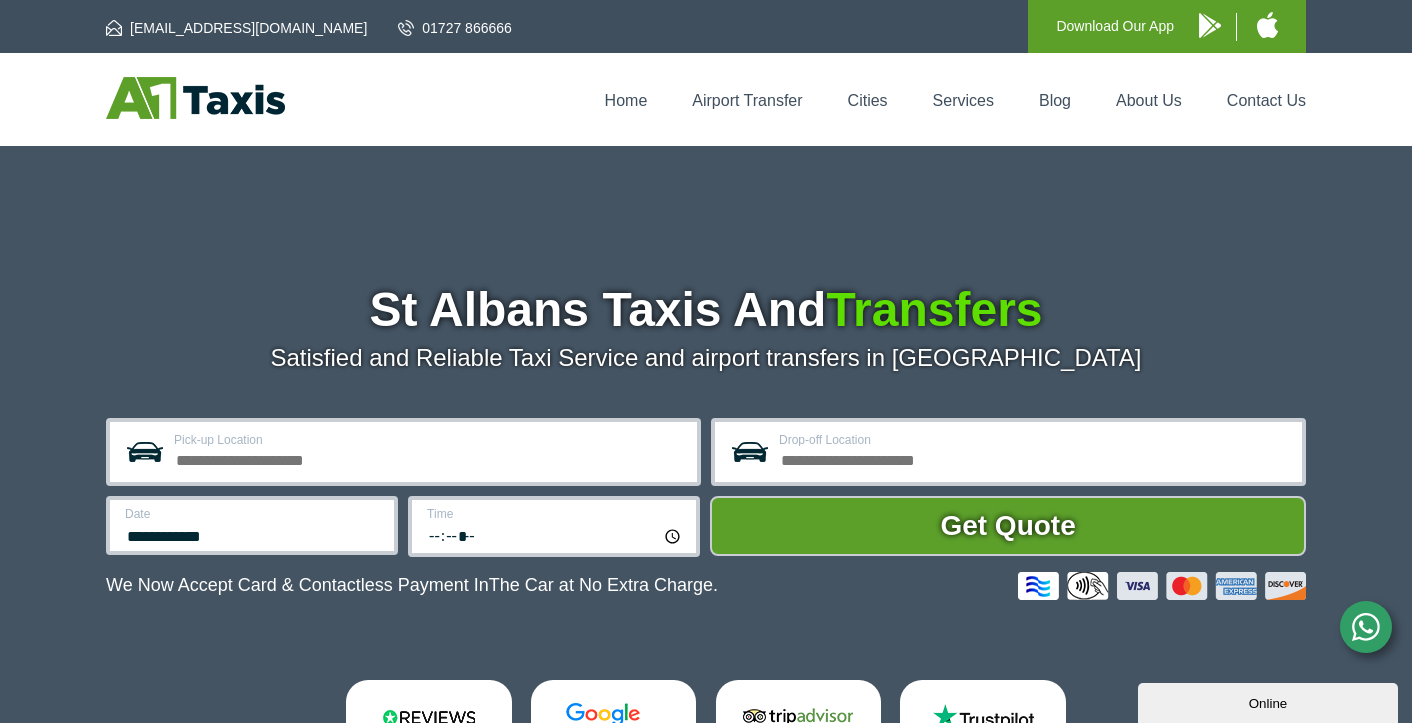 type on "*" 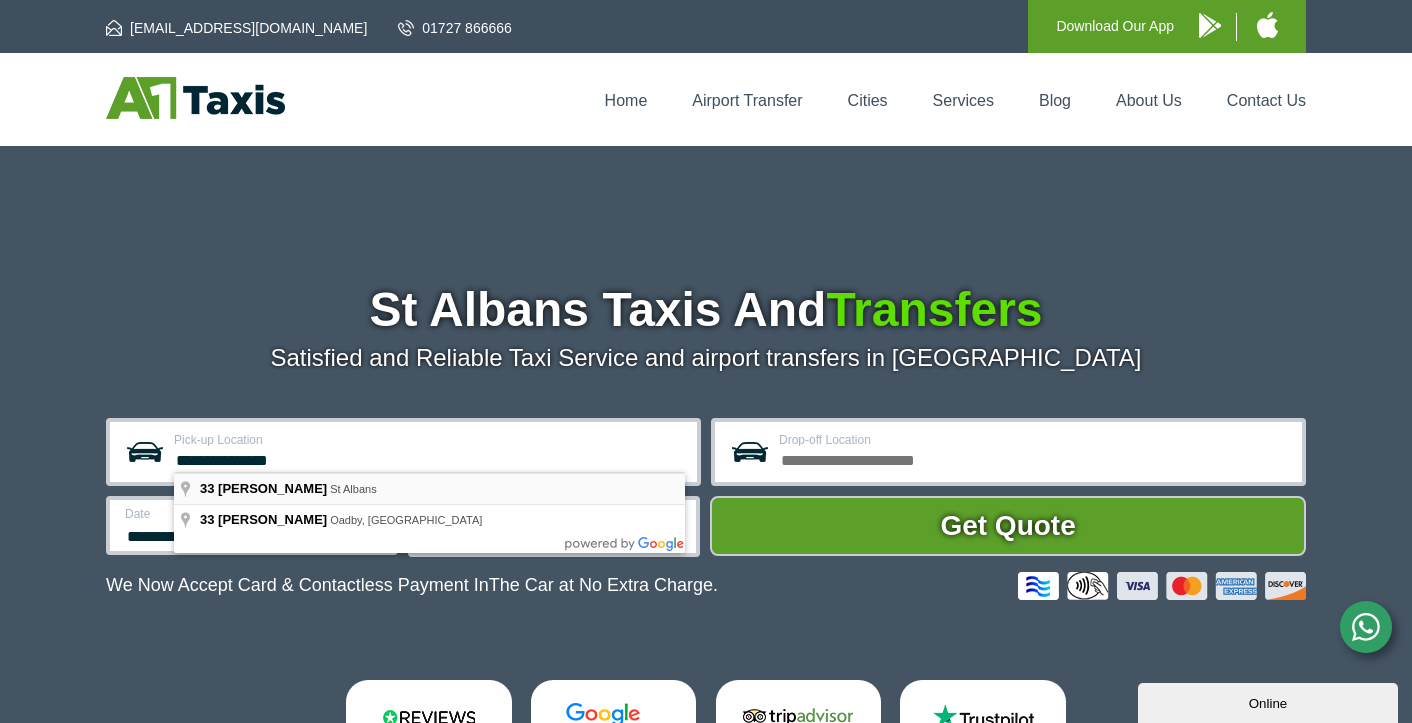 type on "**********" 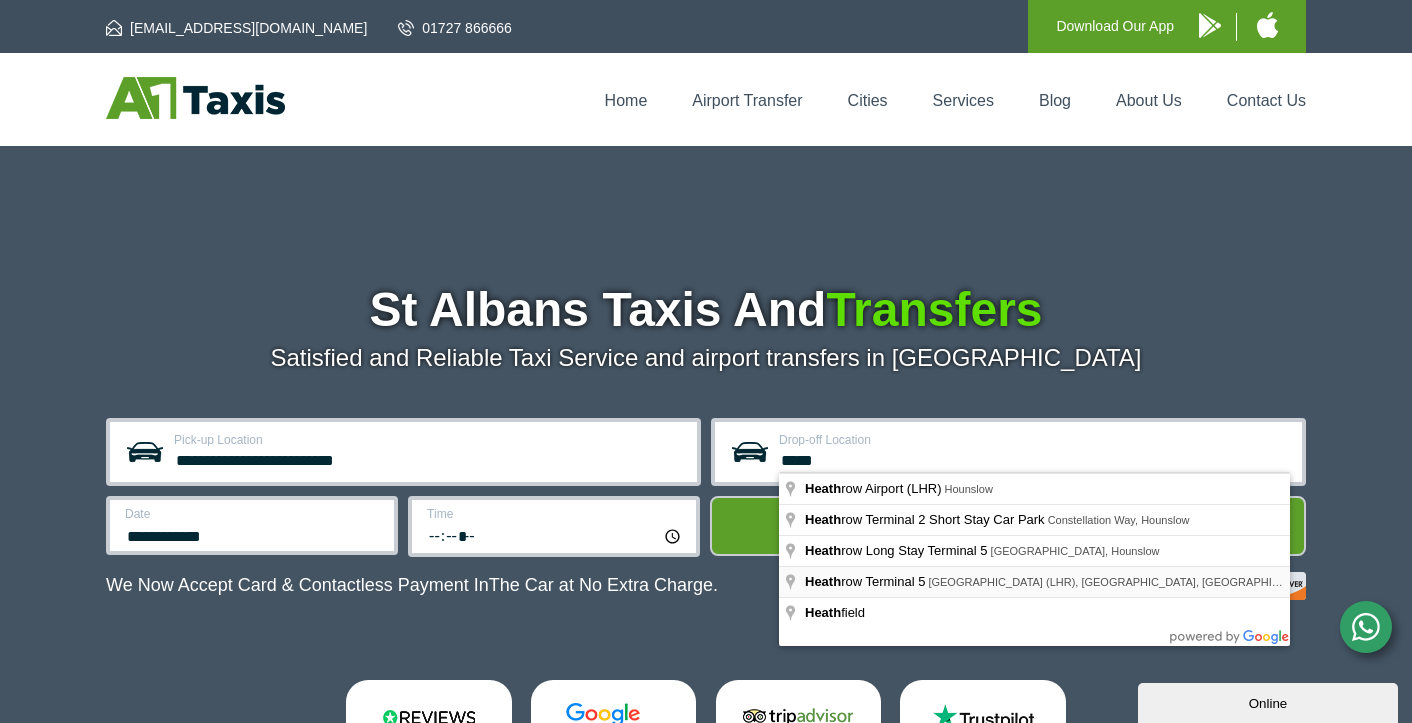 type on "**********" 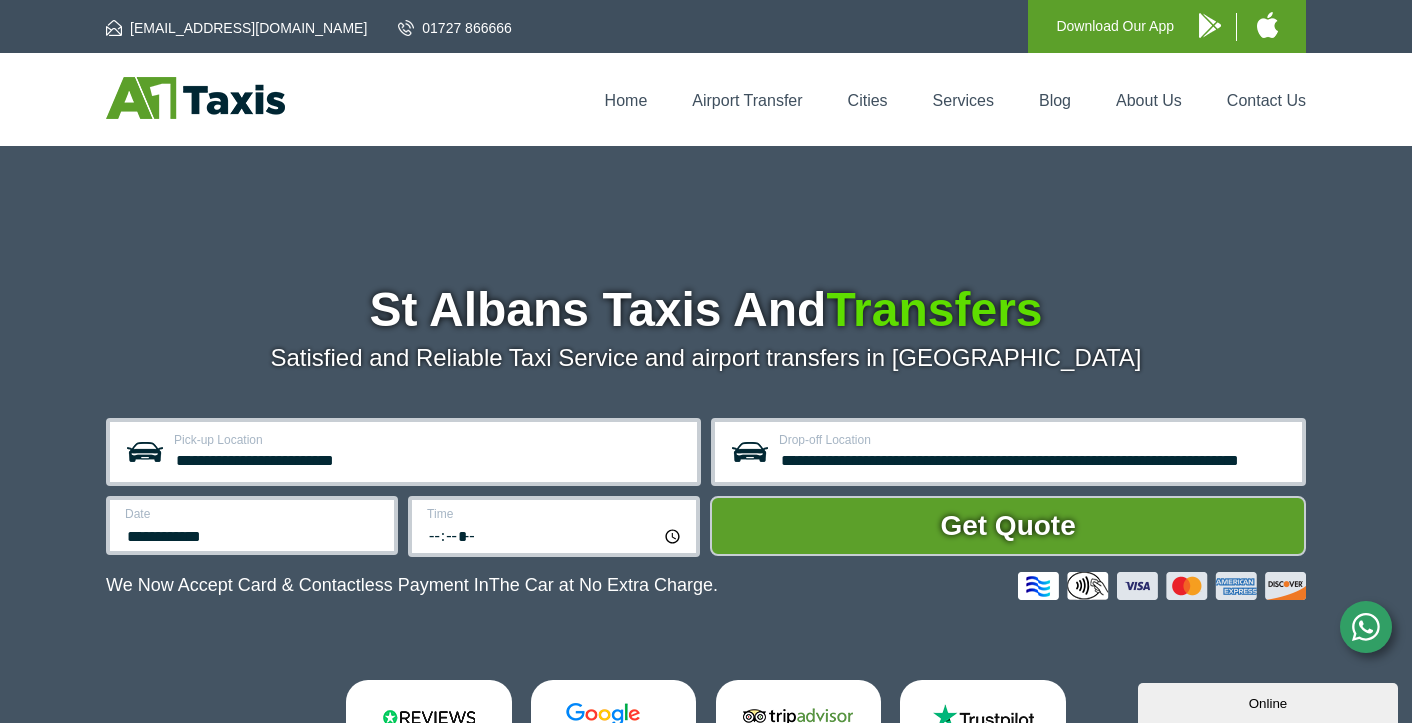 click on "**********" at bounding box center (252, 525) 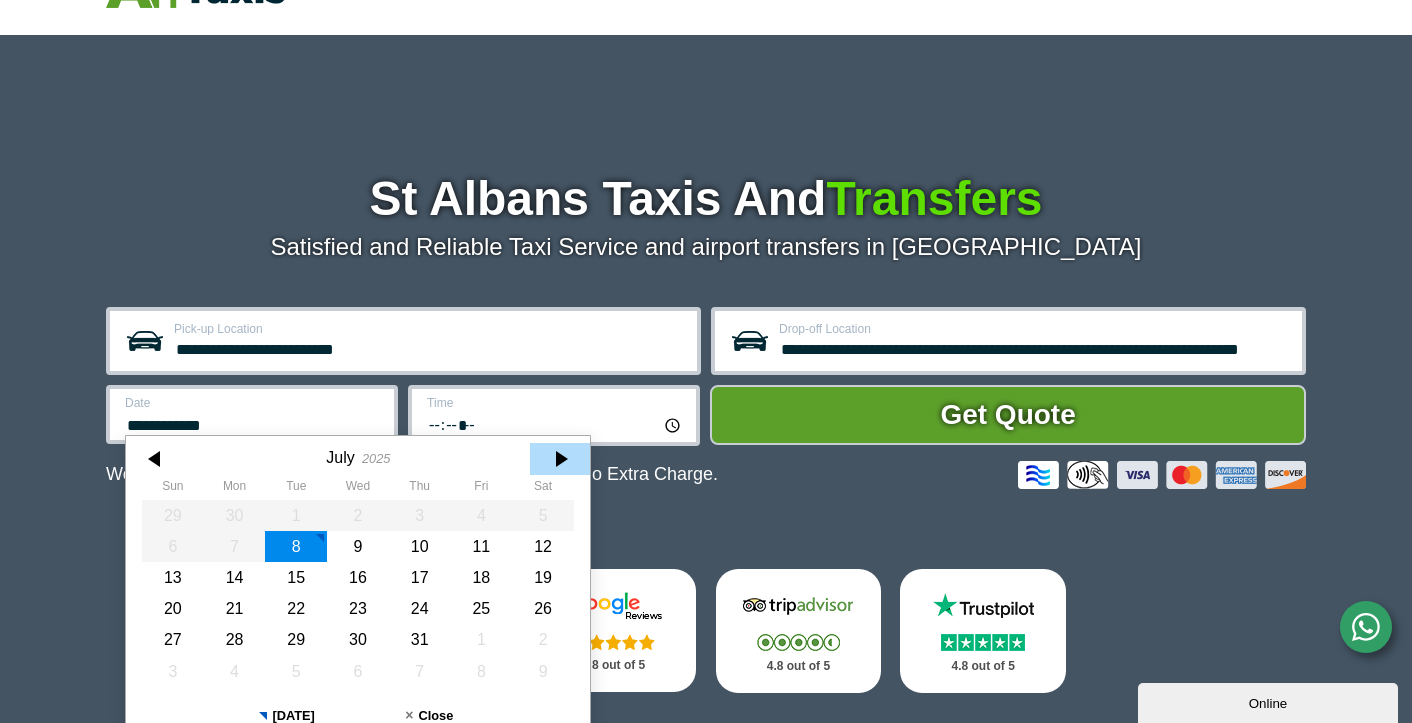 click at bounding box center [560, 459] 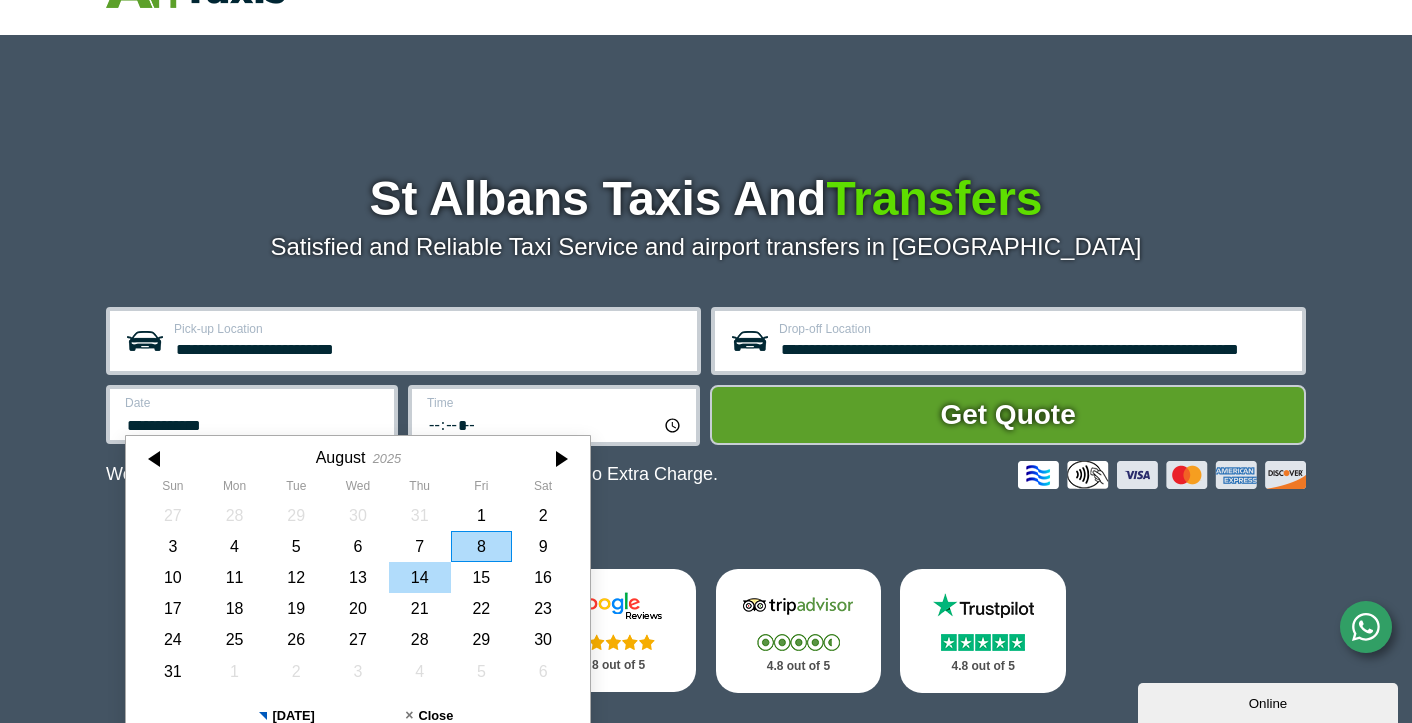 click on "14" at bounding box center (420, 577) 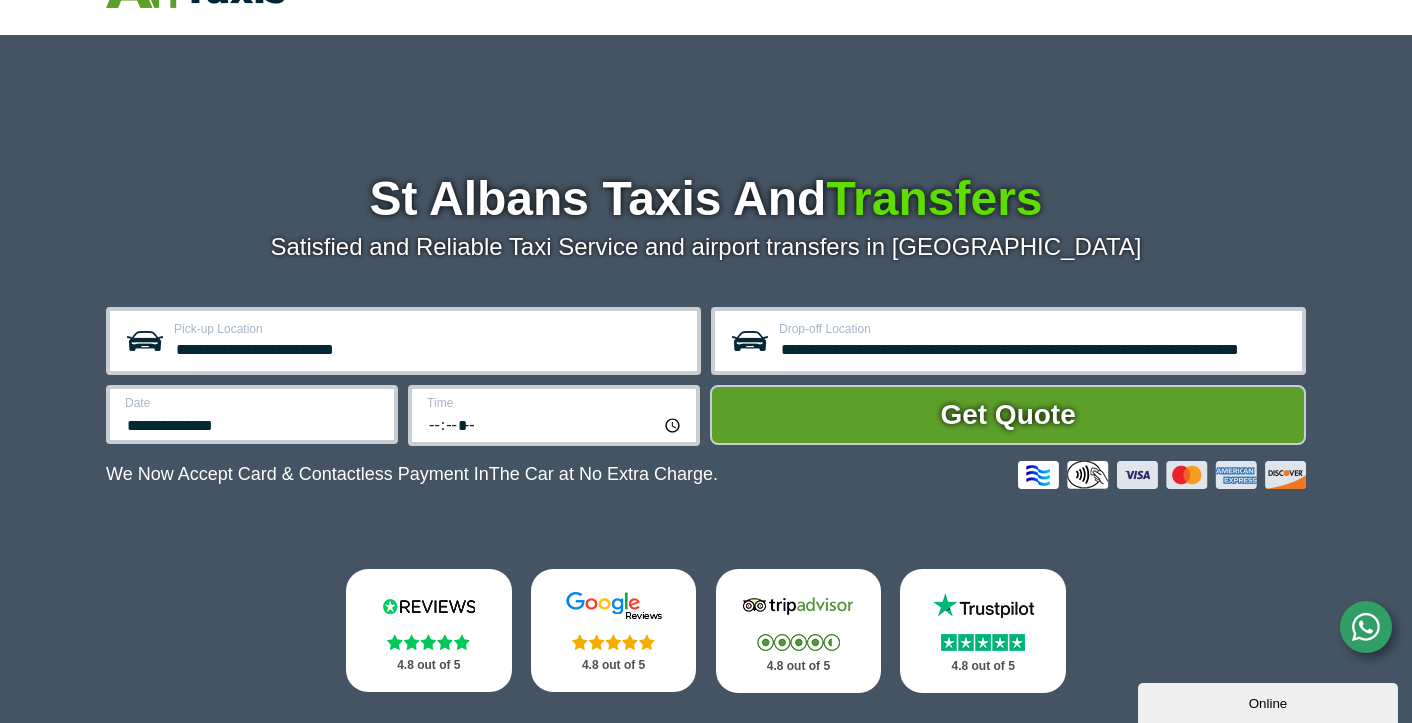 click on "*****" at bounding box center (555, 424) 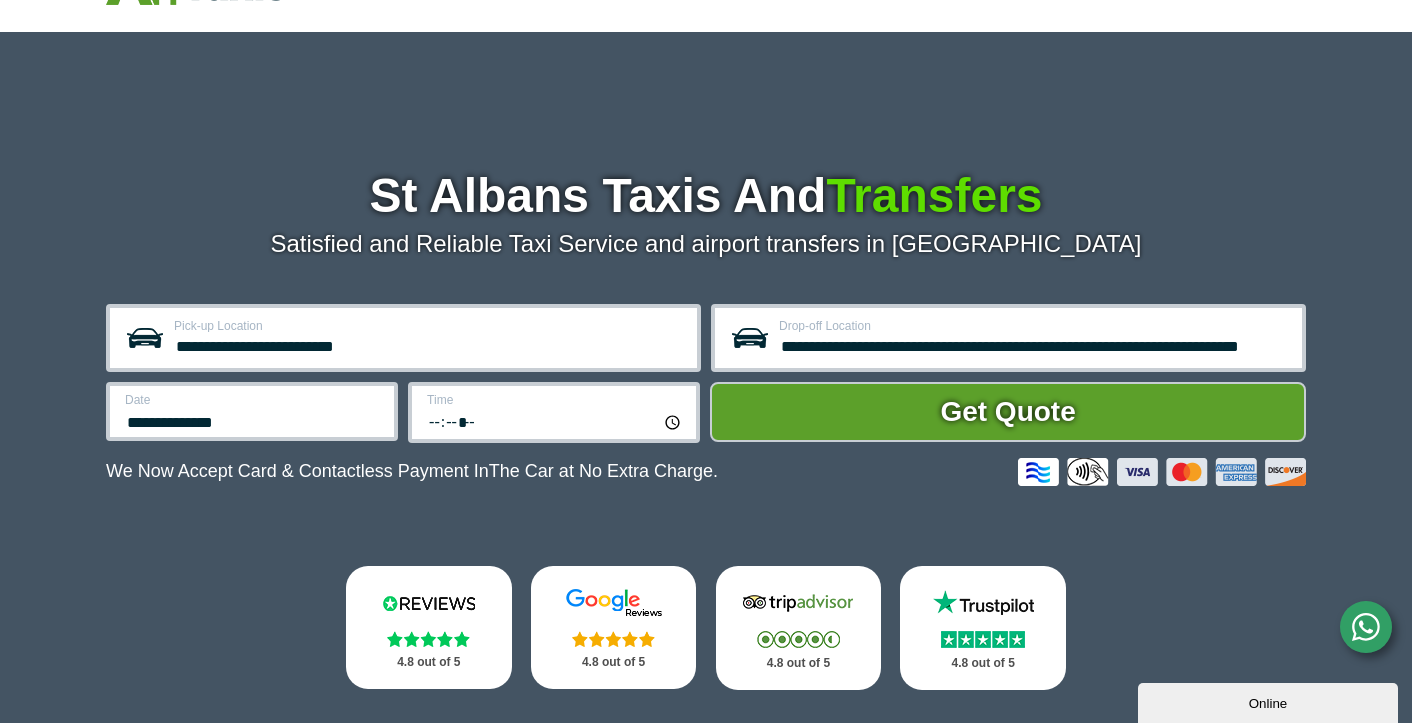 scroll, scrollTop: 97, scrollLeft: 0, axis: vertical 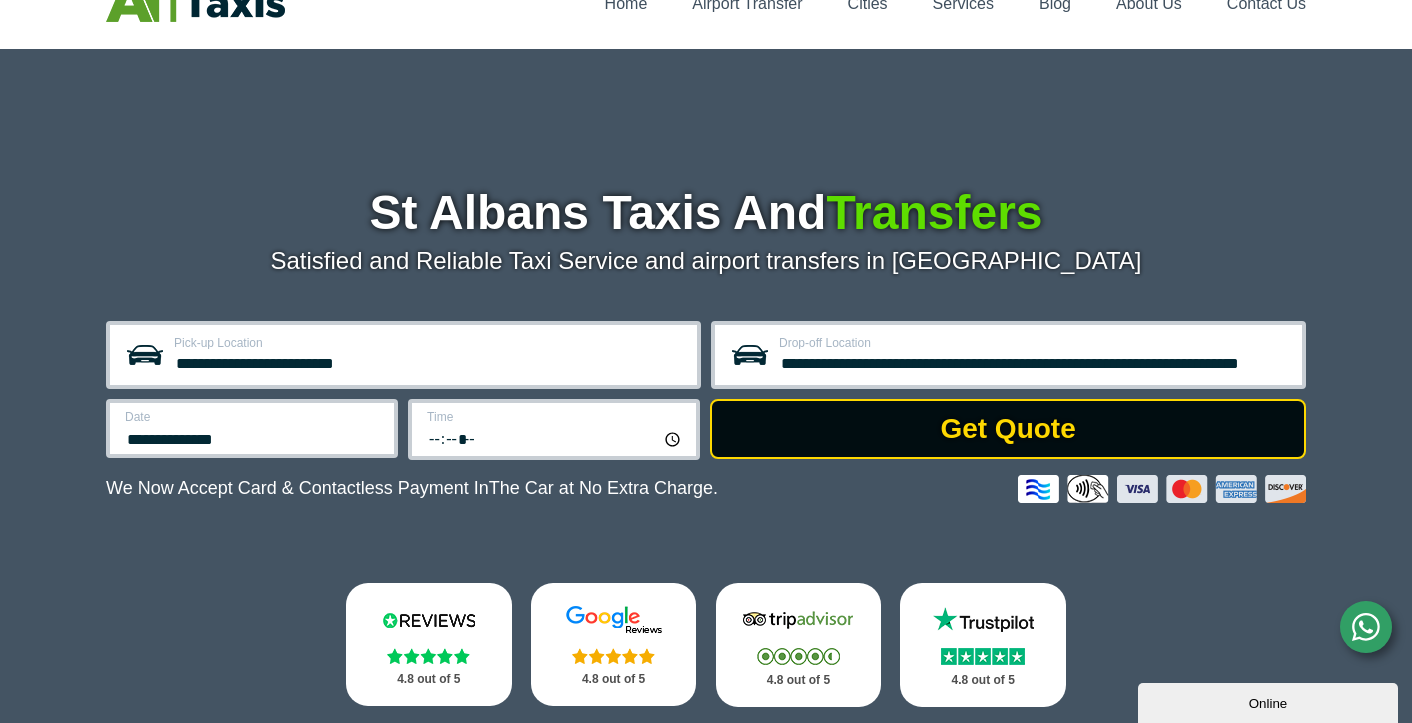 click on "Get Quote" at bounding box center (1008, 429) 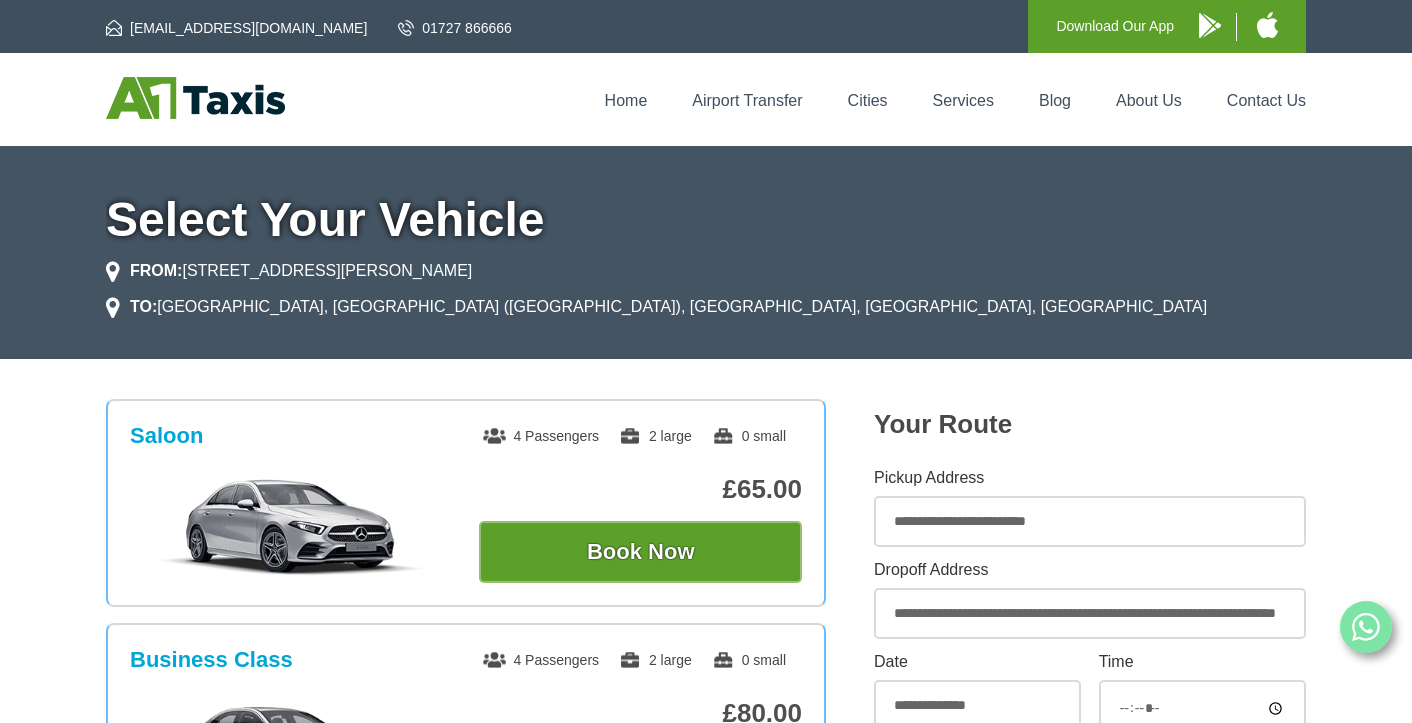 scroll, scrollTop: 0, scrollLeft: 0, axis: both 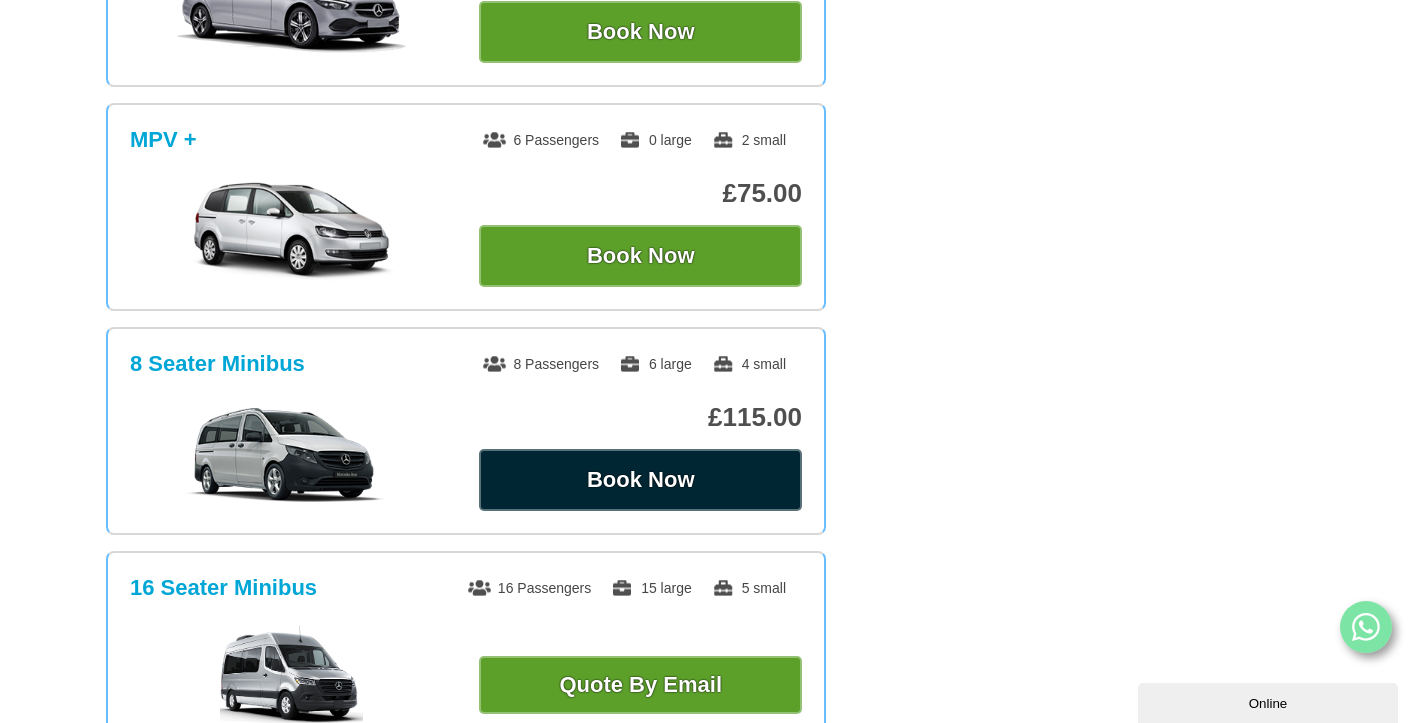 click on "Book Now" at bounding box center [640, 480] 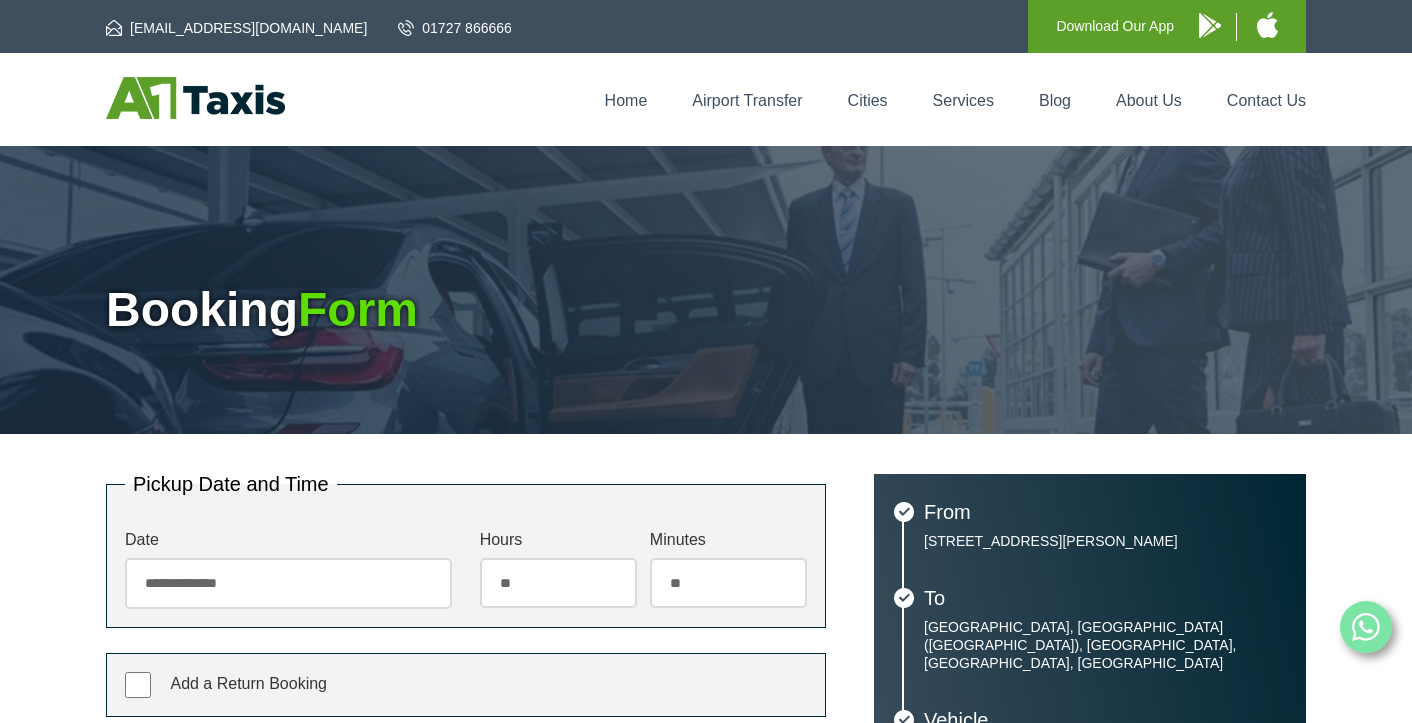 scroll, scrollTop: 0, scrollLeft: 0, axis: both 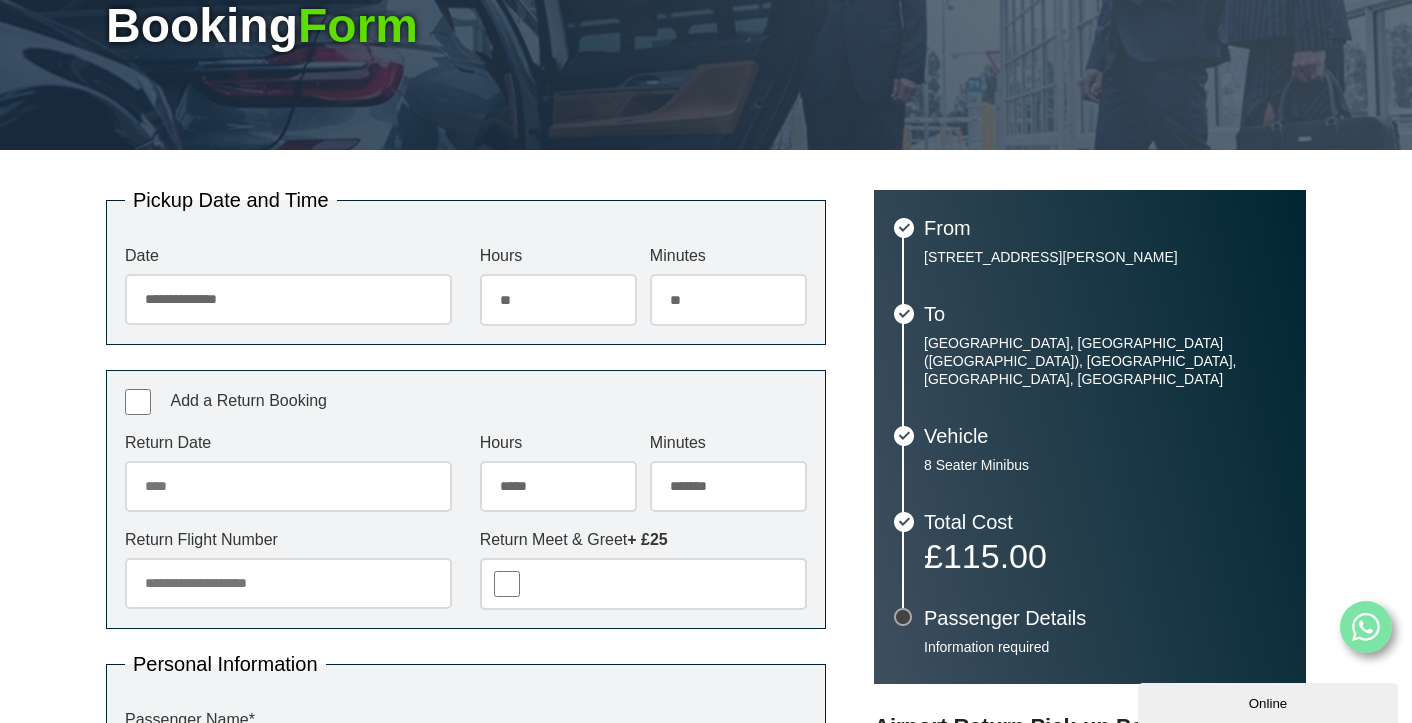 click on "Return Date
July 2025     Sun Mon Tue Wed Thu Fri Sat 29 30 1 2 3 4 5 6 7 8 9 10 11 12 13 14 15 16 17 18 19 20 21 22 23 24 25 26 27 28 29 30 31 1 2 3 4 5 6 7 8 9 Today Close" at bounding box center [288, 473] 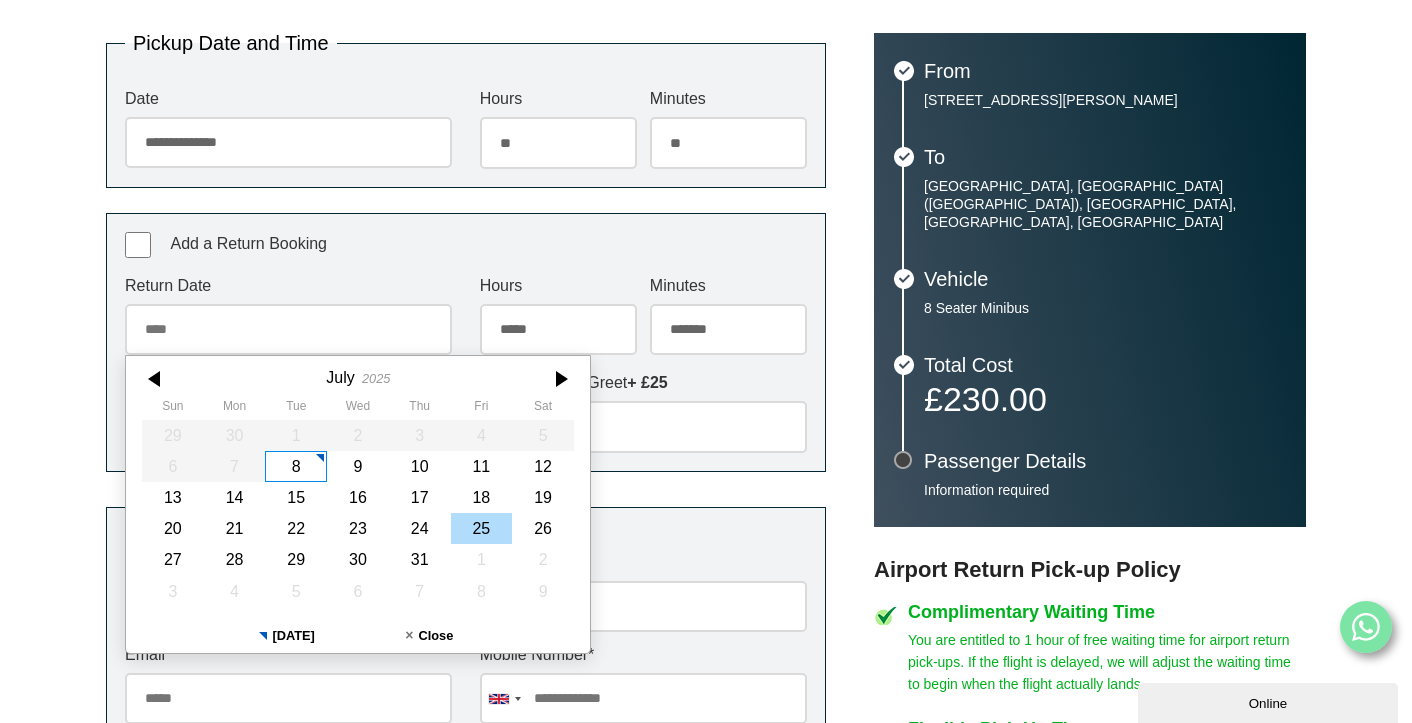 scroll, scrollTop: 467, scrollLeft: 0, axis: vertical 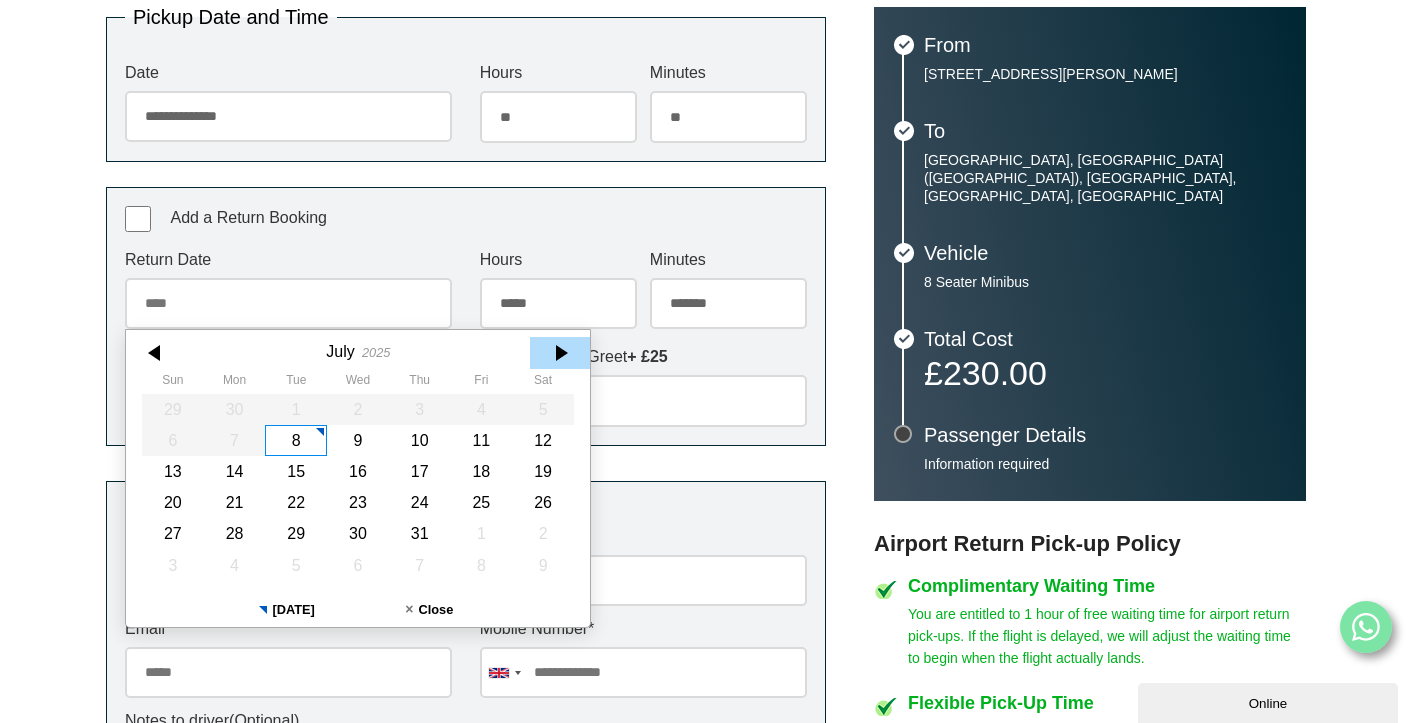 click at bounding box center [560, 352] 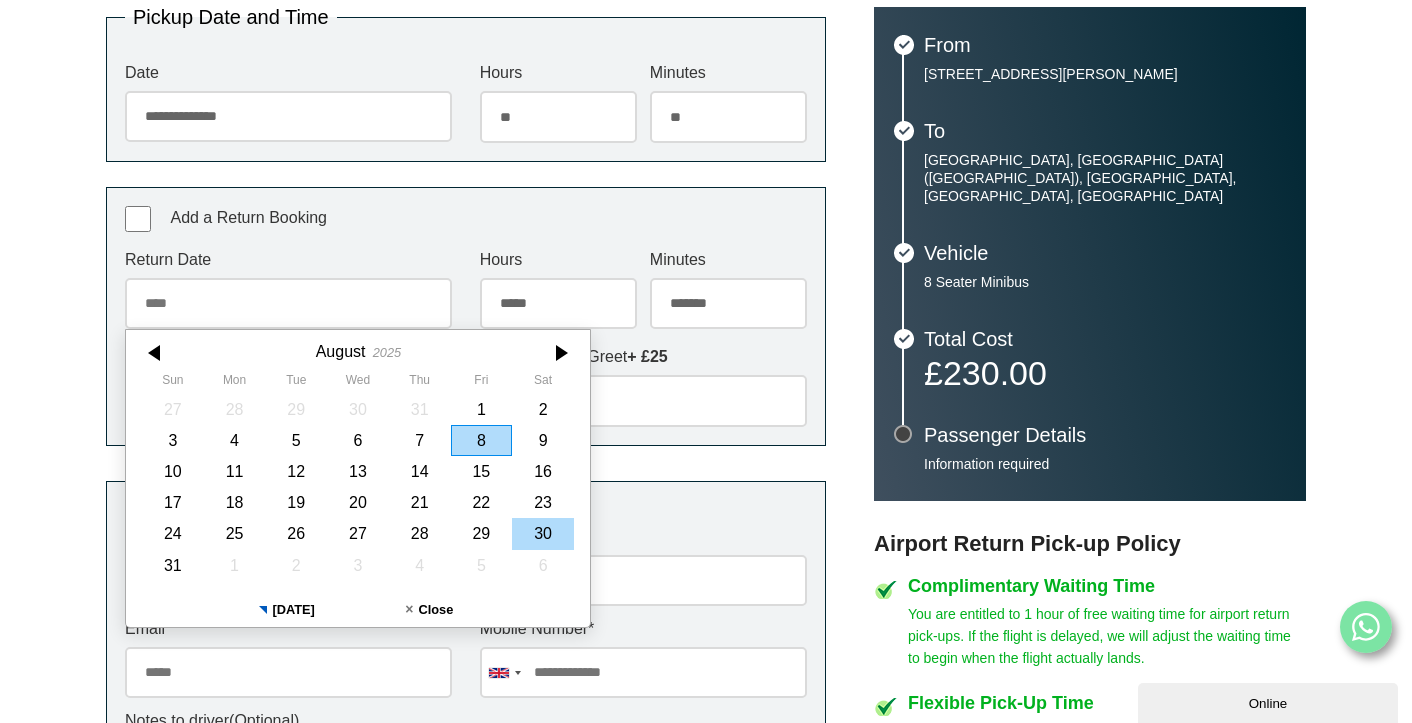 click on "30" at bounding box center [543, 533] 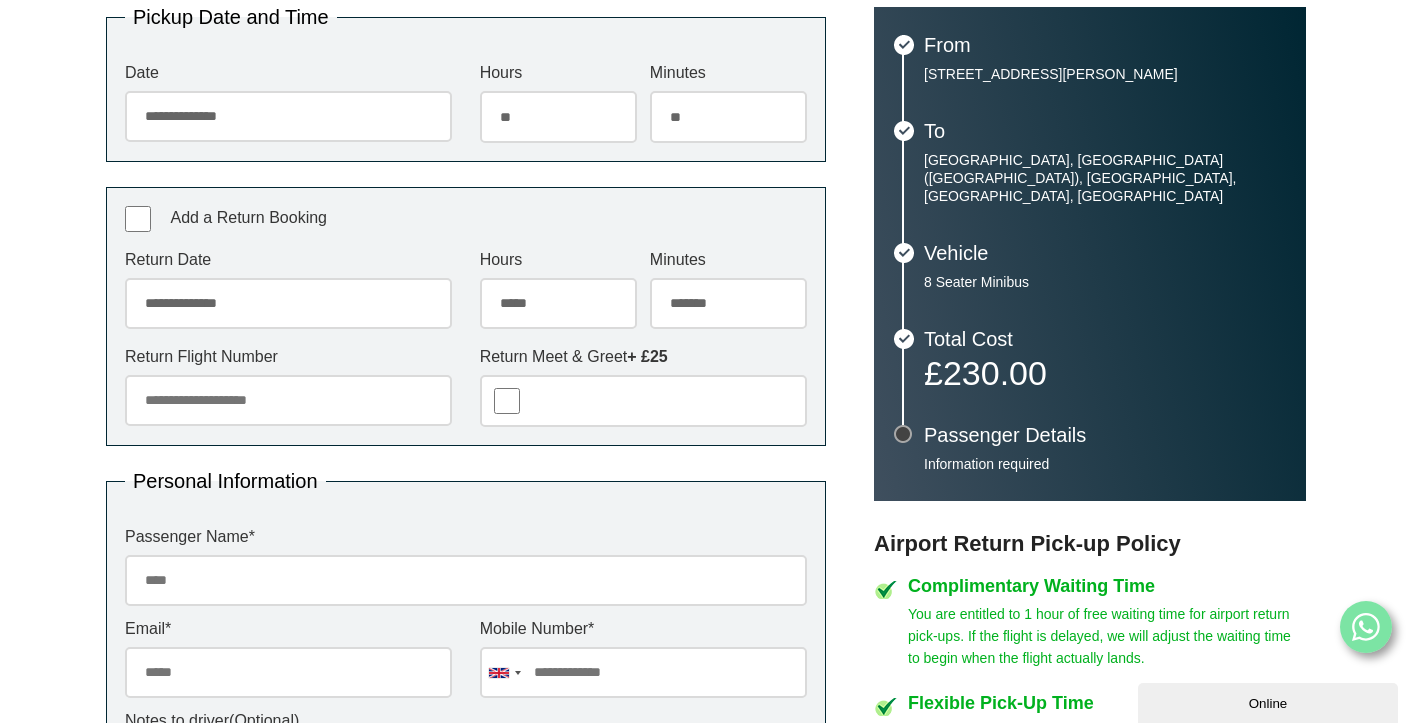 click on "*****
**
**
**
**
**
**
** ** ** ** ** ** ** ** ** ** ** ** ** ** ** ** ** **" at bounding box center (558, 304) 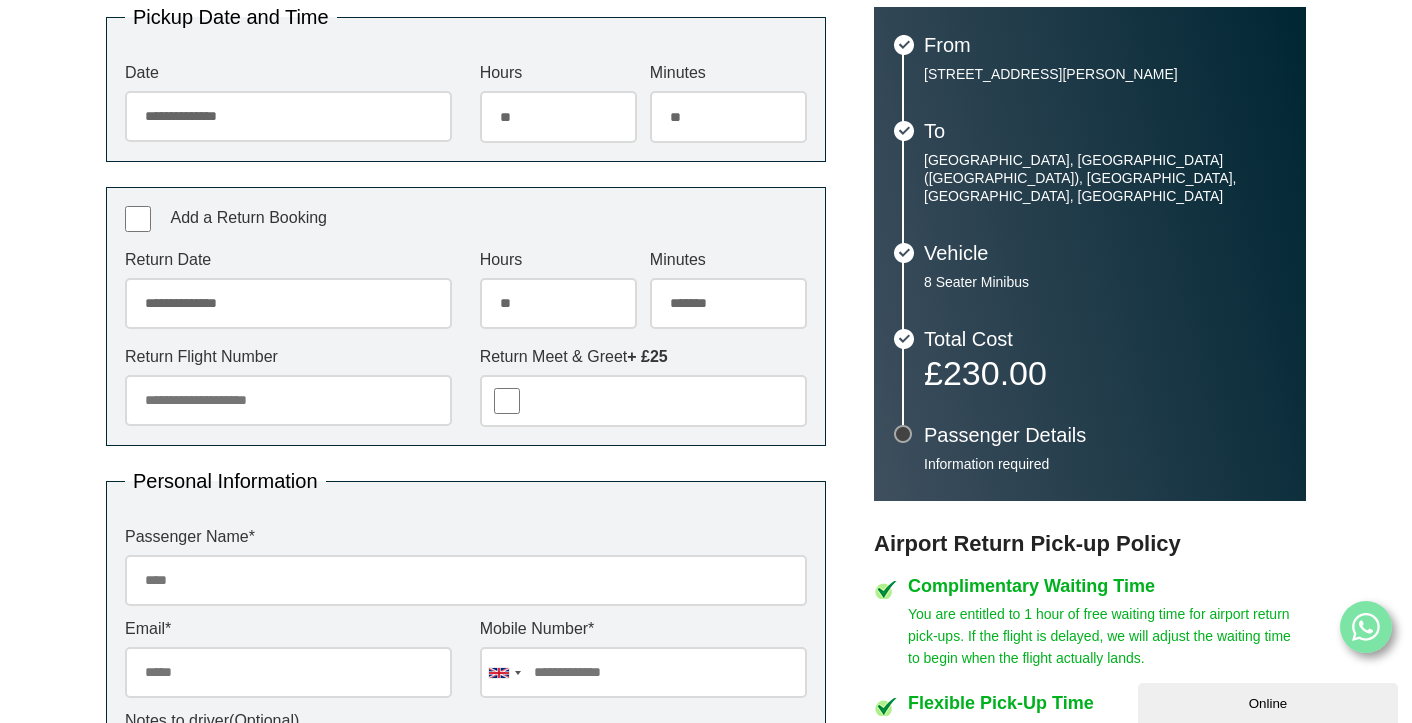 click on "*******
**
**
**
**
**
**
** ** ** ** ** ** ** ** ** ** ** ** ** ** ** ** ** ** ** ** ** ** ** ** ** ** **" at bounding box center [728, 304] 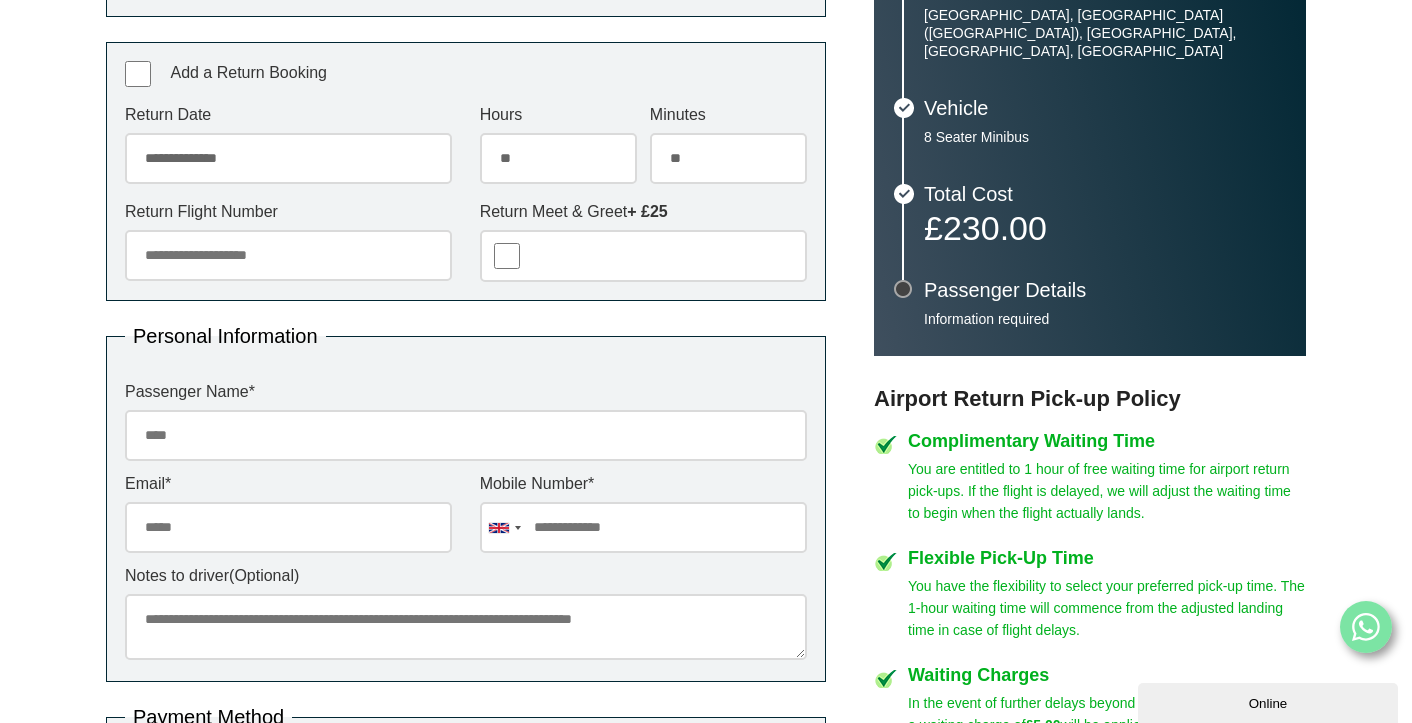 scroll, scrollTop: 613, scrollLeft: 0, axis: vertical 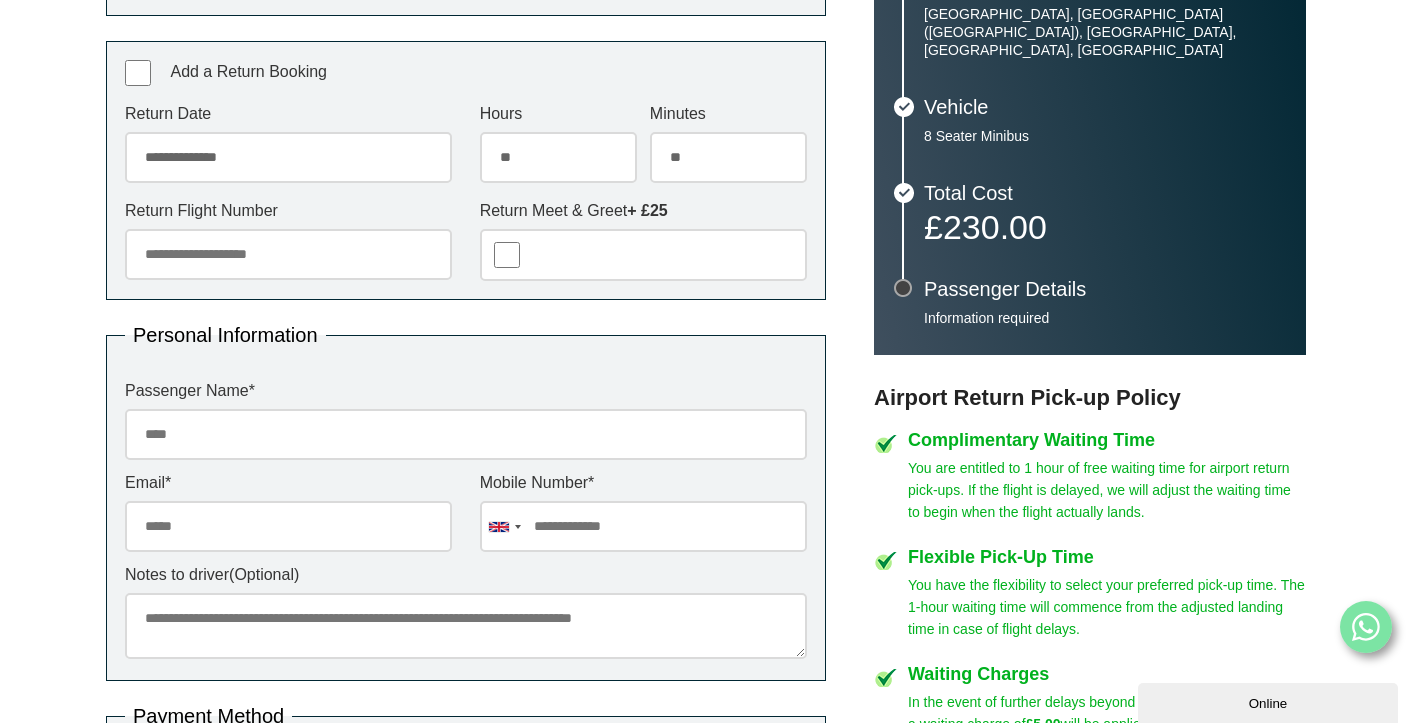 click on "Return Flight Number" at bounding box center (288, 254) 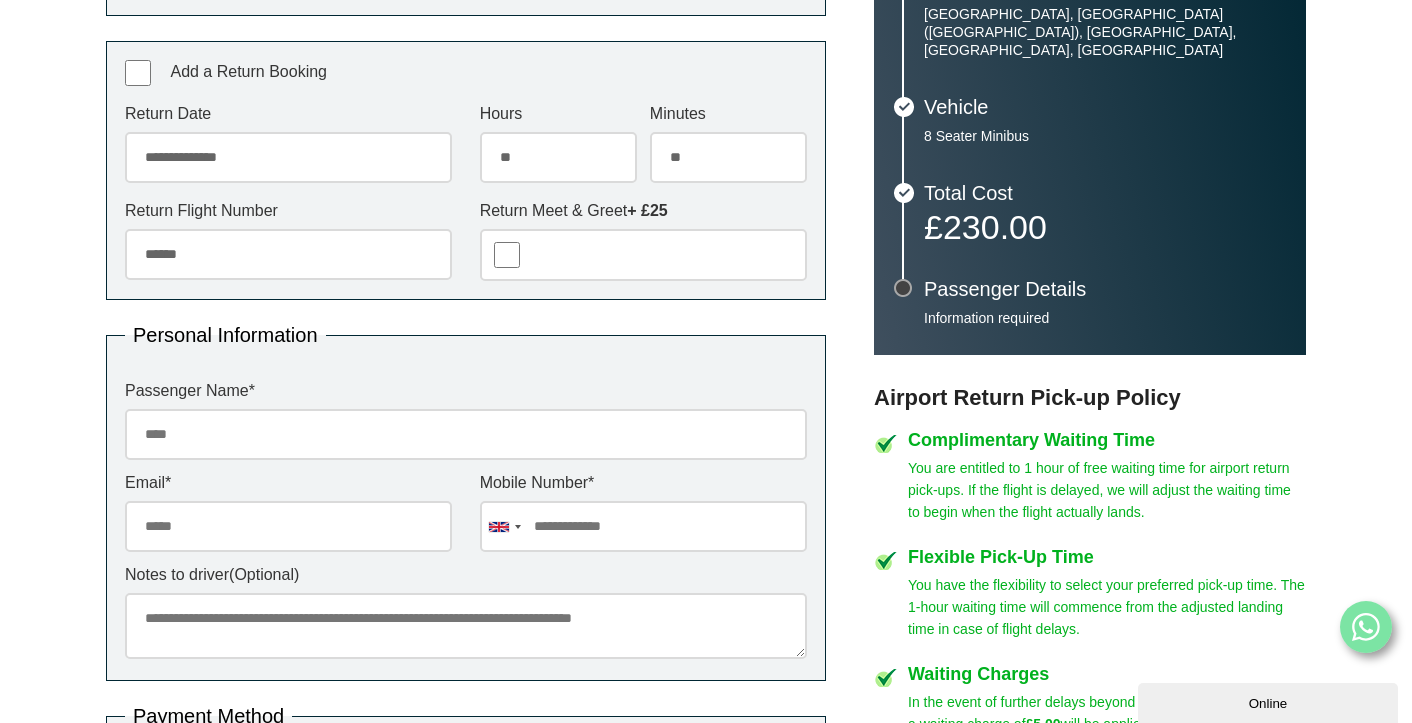 type on "******" 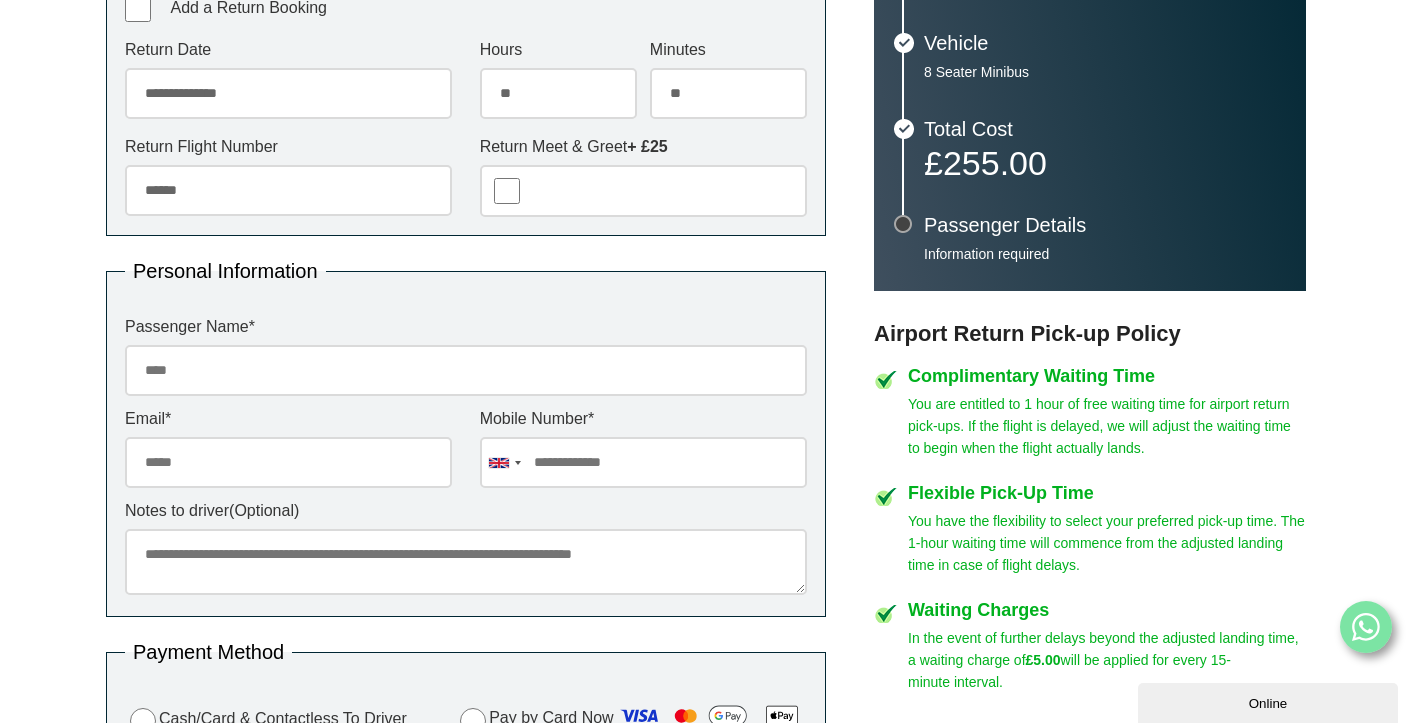 scroll, scrollTop: 733, scrollLeft: 0, axis: vertical 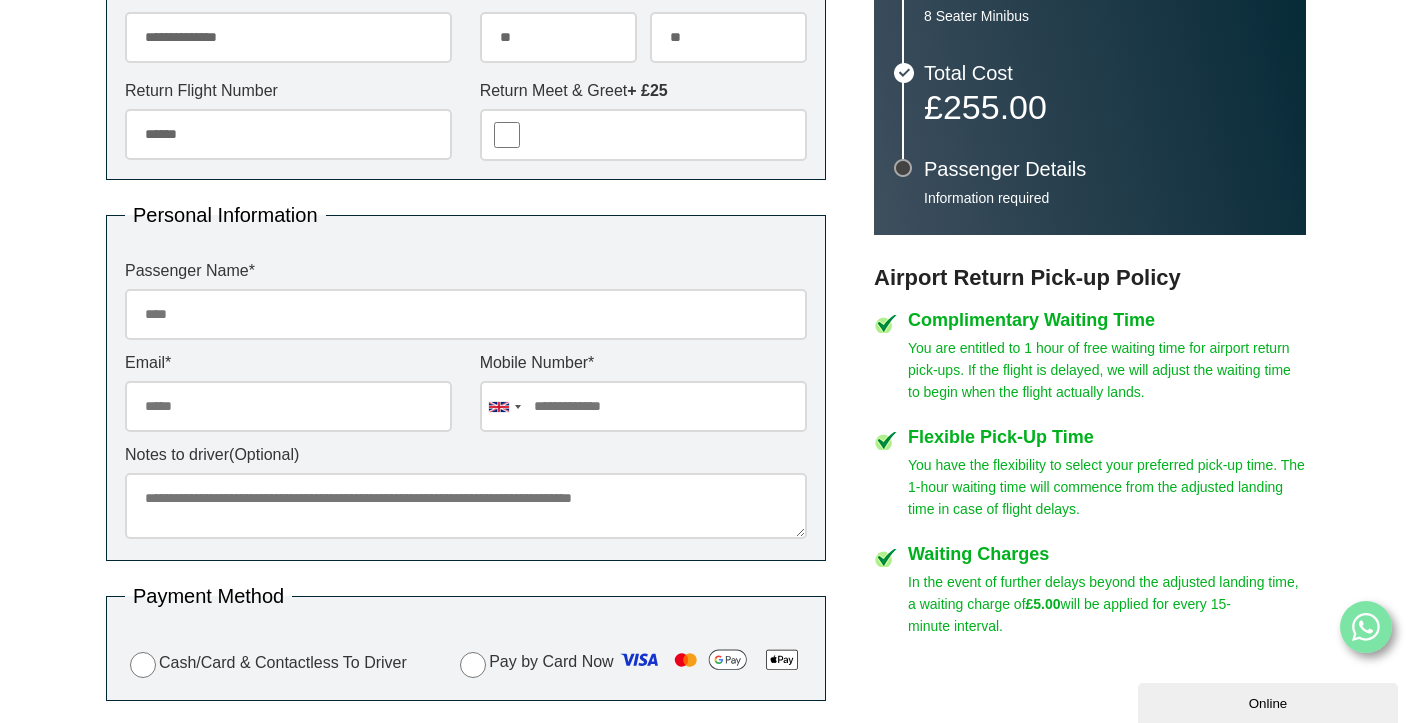 click on "Passenger Name  *" at bounding box center (466, 314) 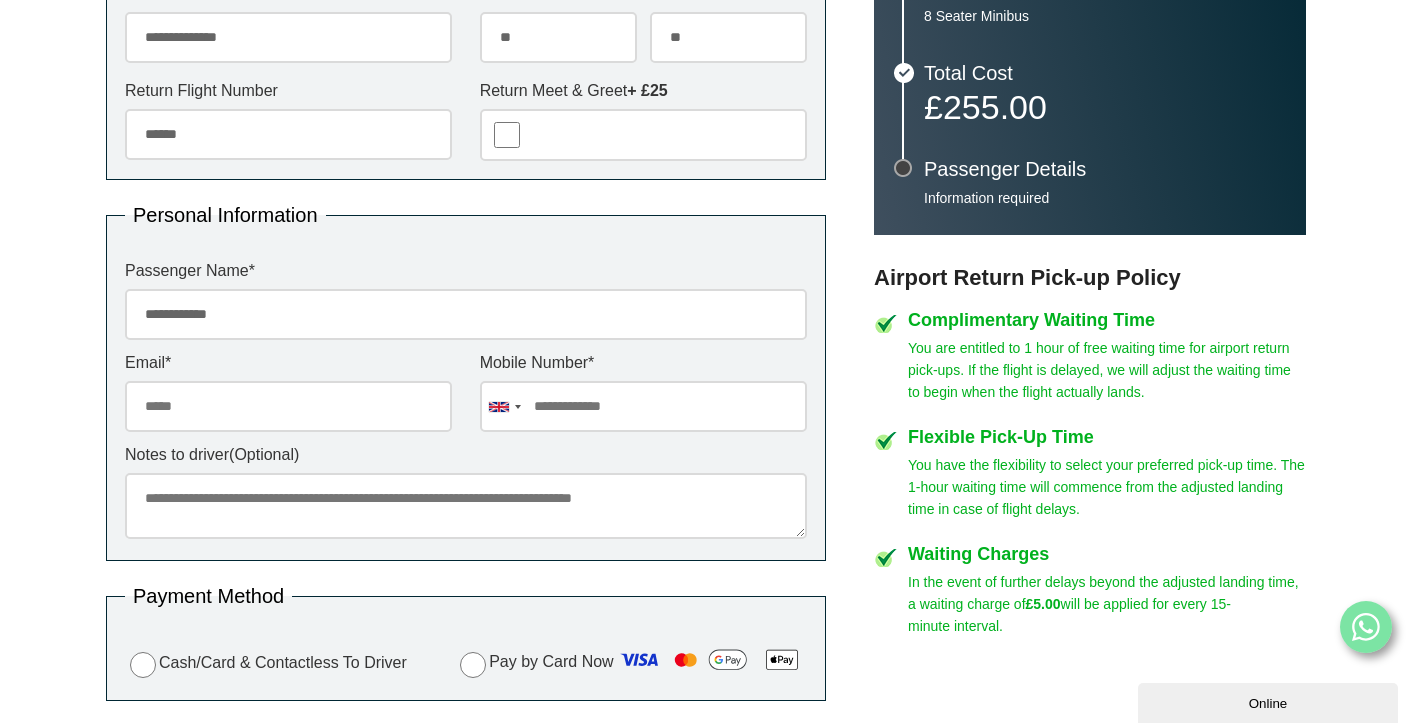 type on "**********" 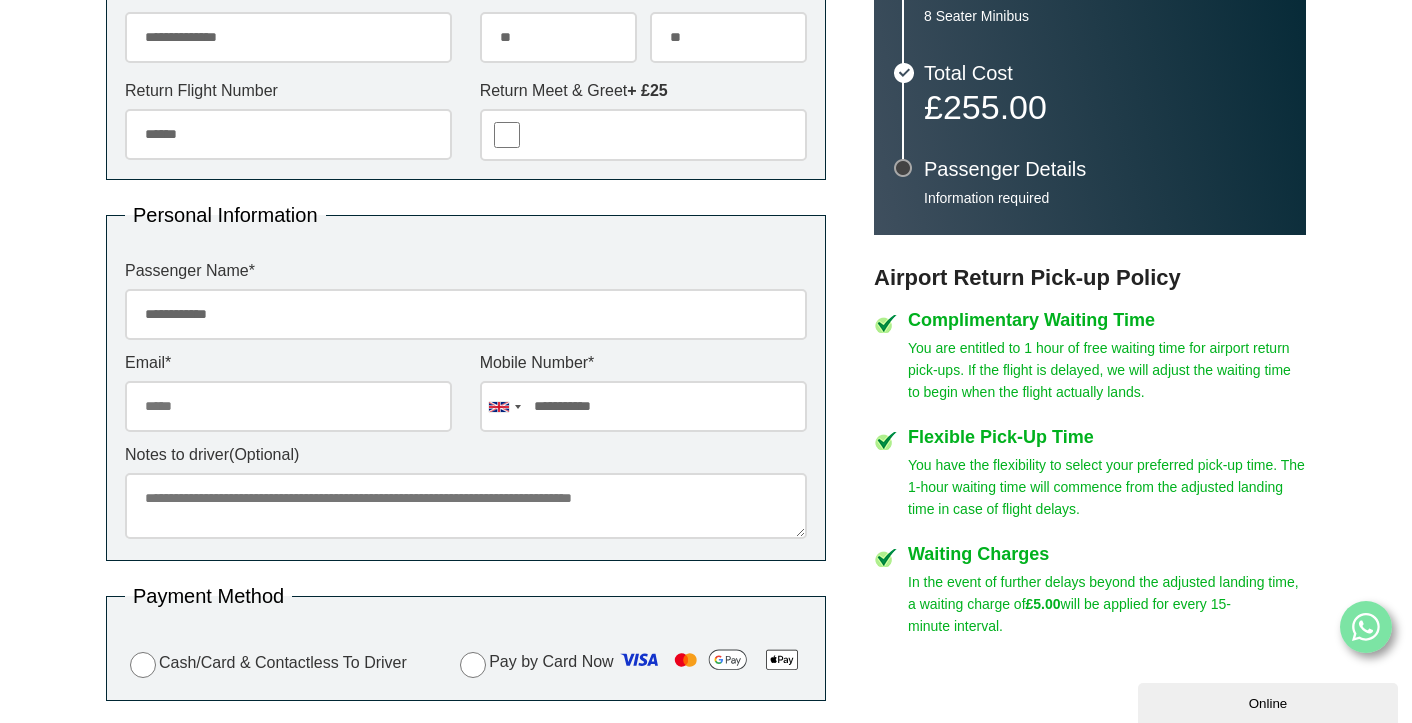 click on "Email  *" at bounding box center (288, 406) 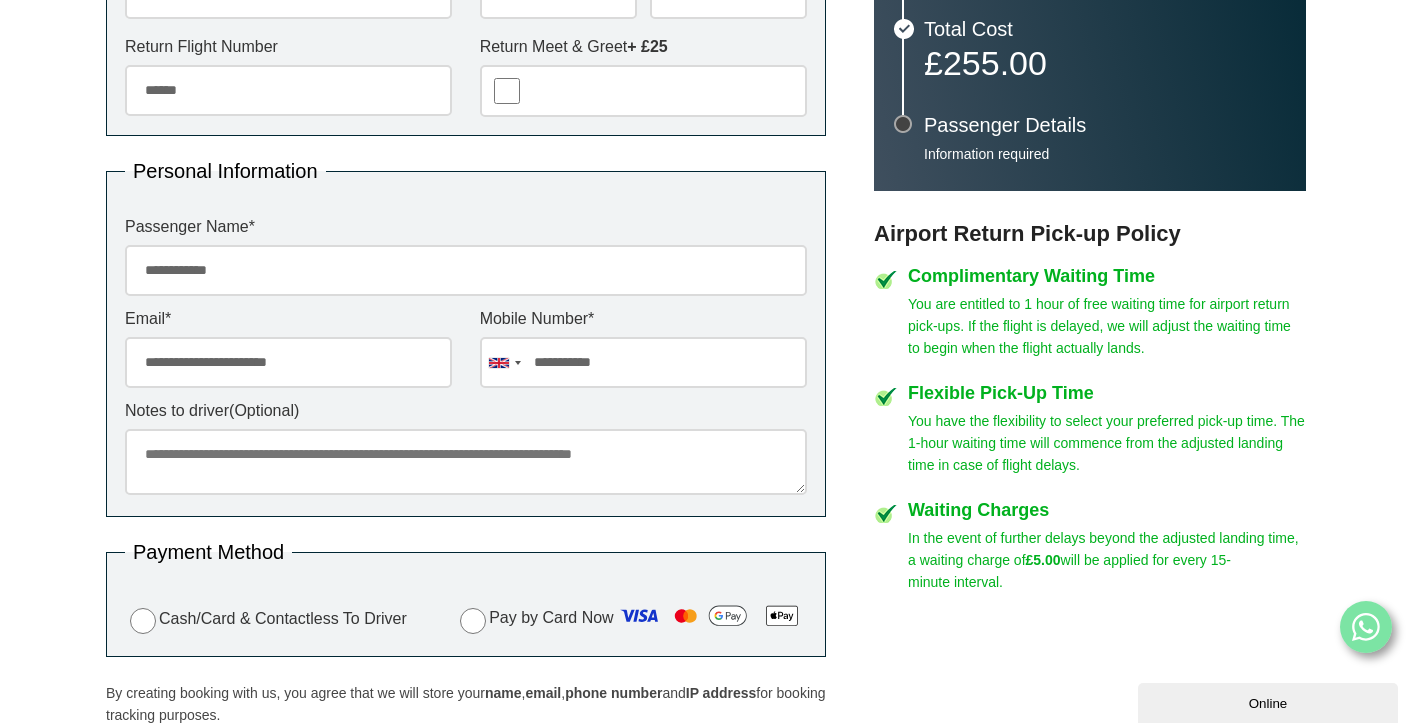 scroll, scrollTop: 776, scrollLeft: 0, axis: vertical 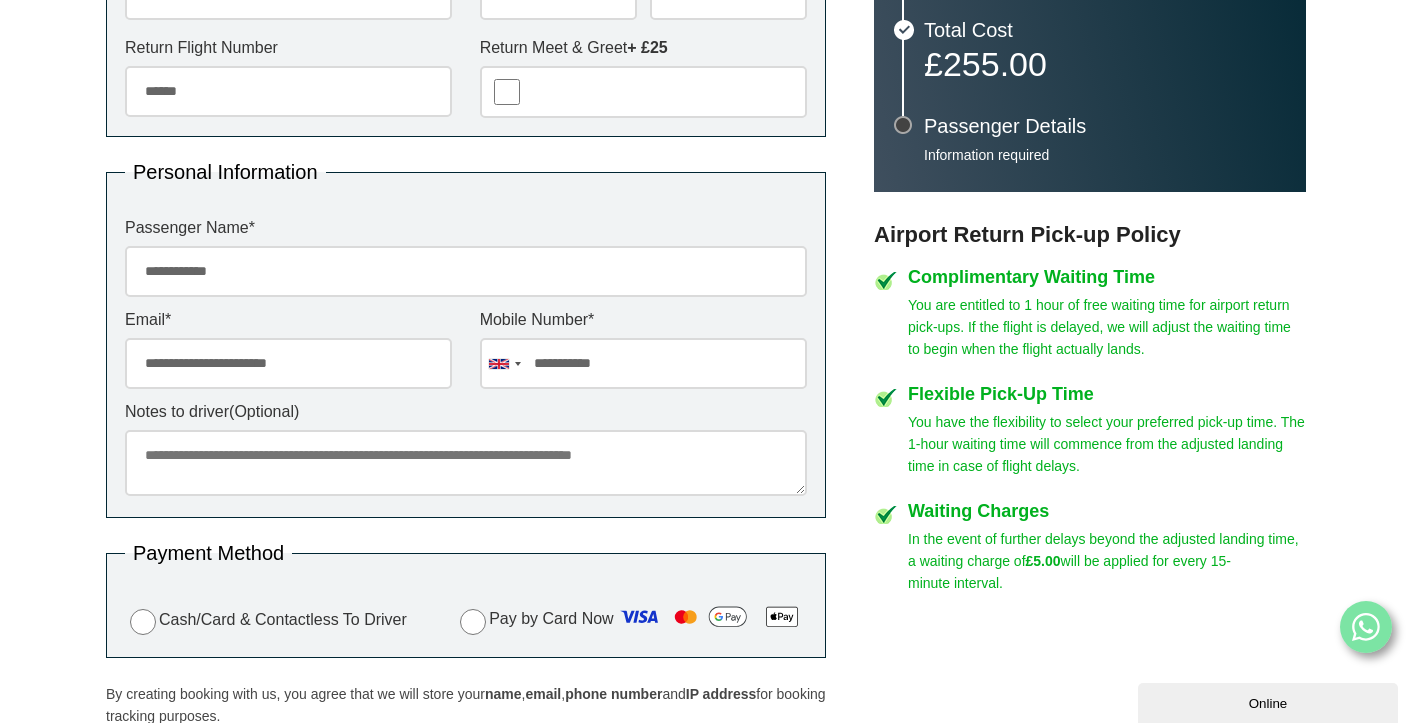 click on "Notes to driver  (Optional)" at bounding box center [466, 463] 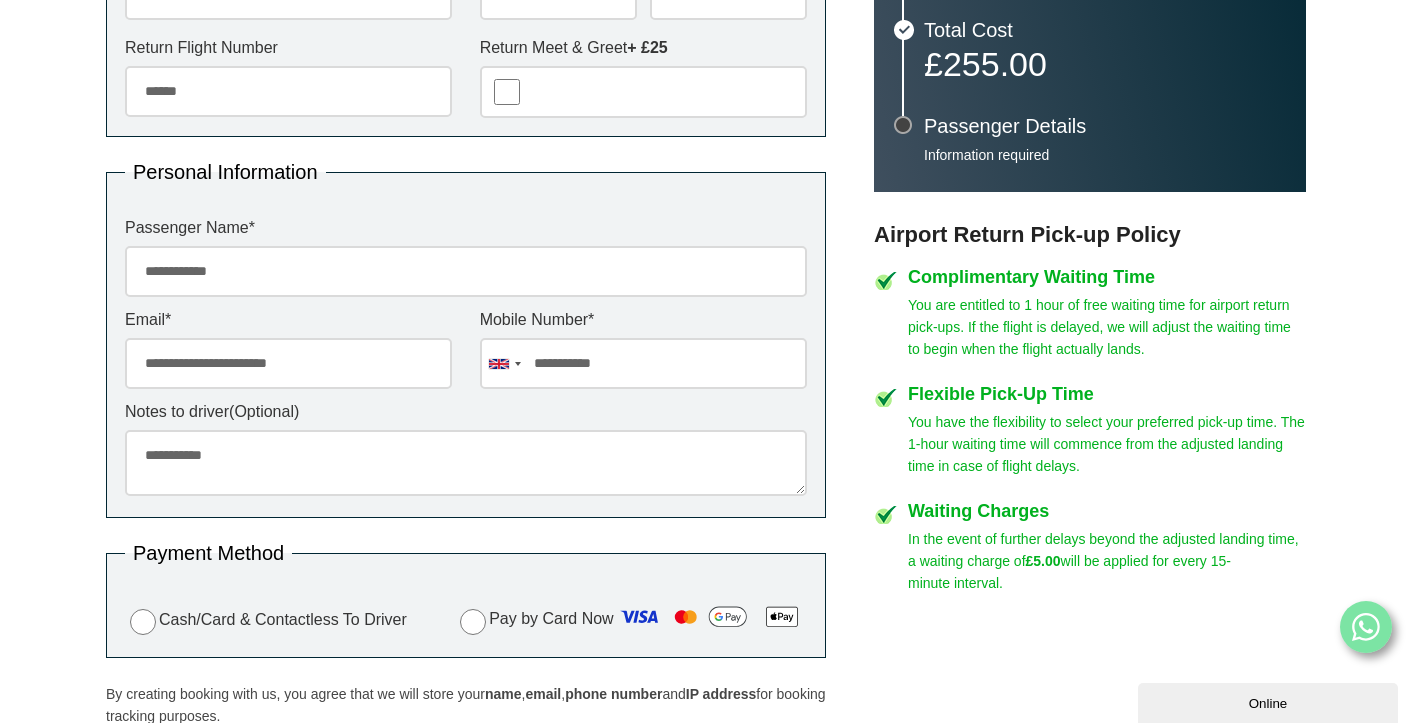 click on "**********" at bounding box center [466, 463] 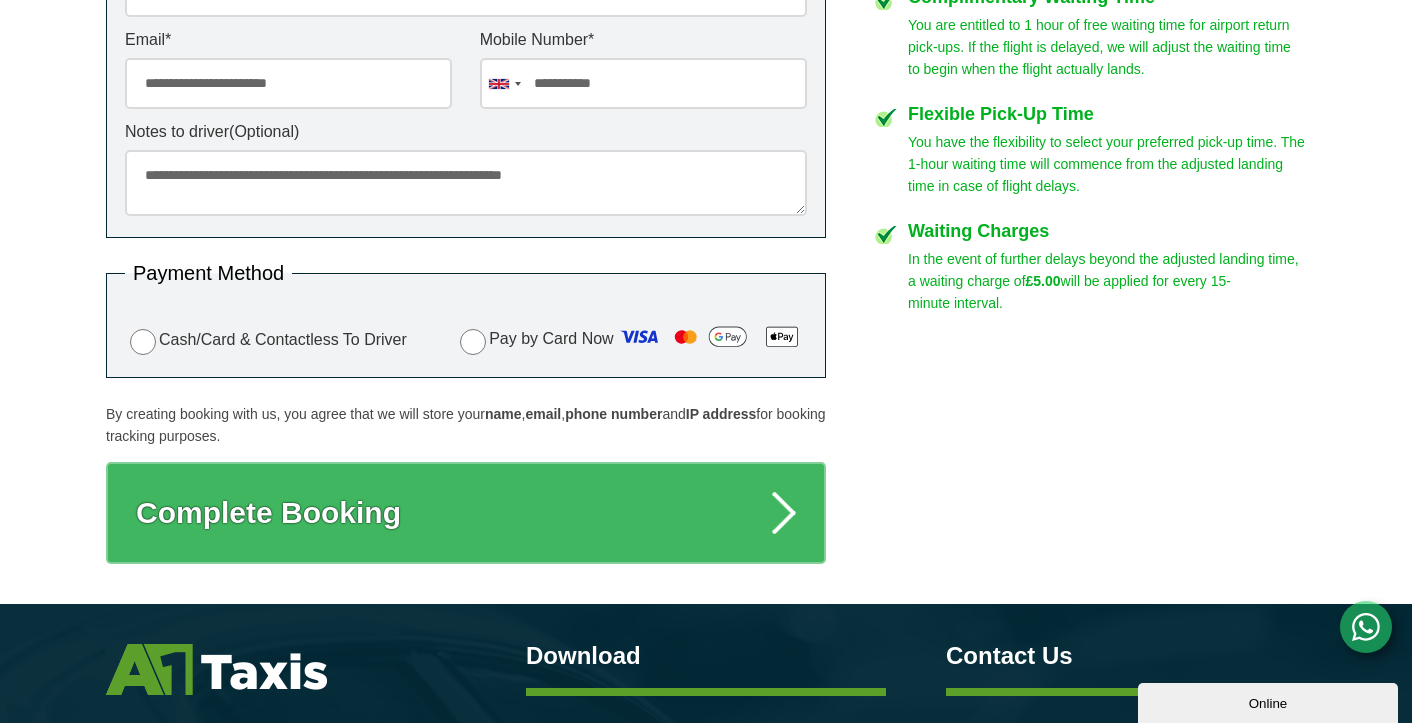 scroll, scrollTop: 1061, scrollLeft: 0, axis: vertical 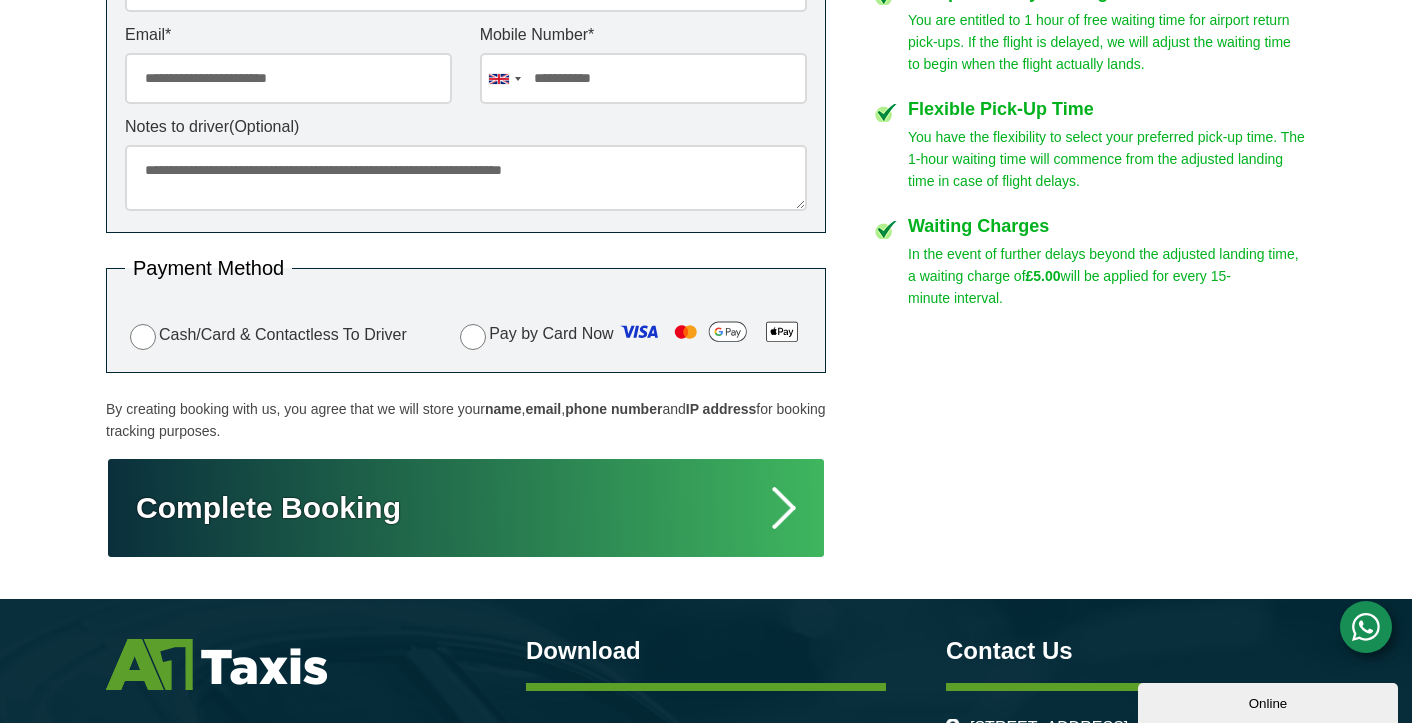 type on "**********" 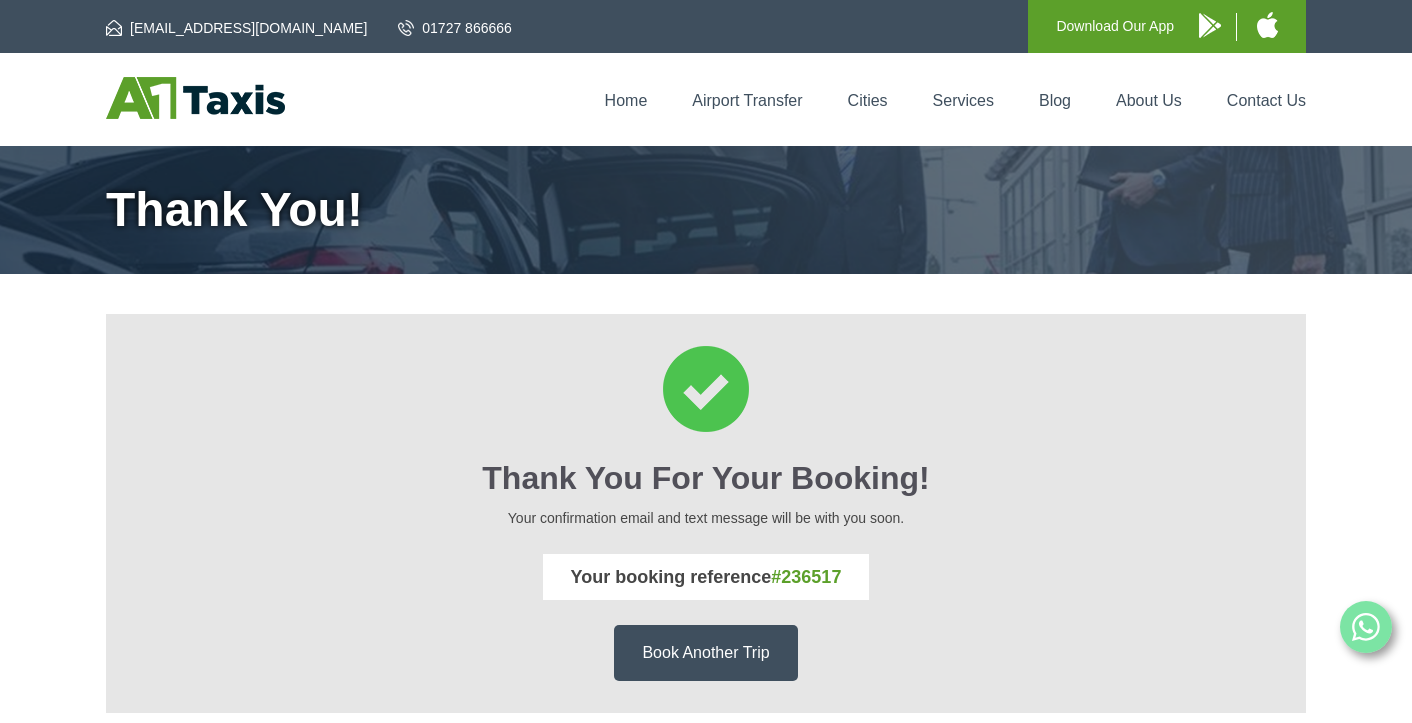 scroll, scrollTop: 0, scrollLeft: 0, axis: both 